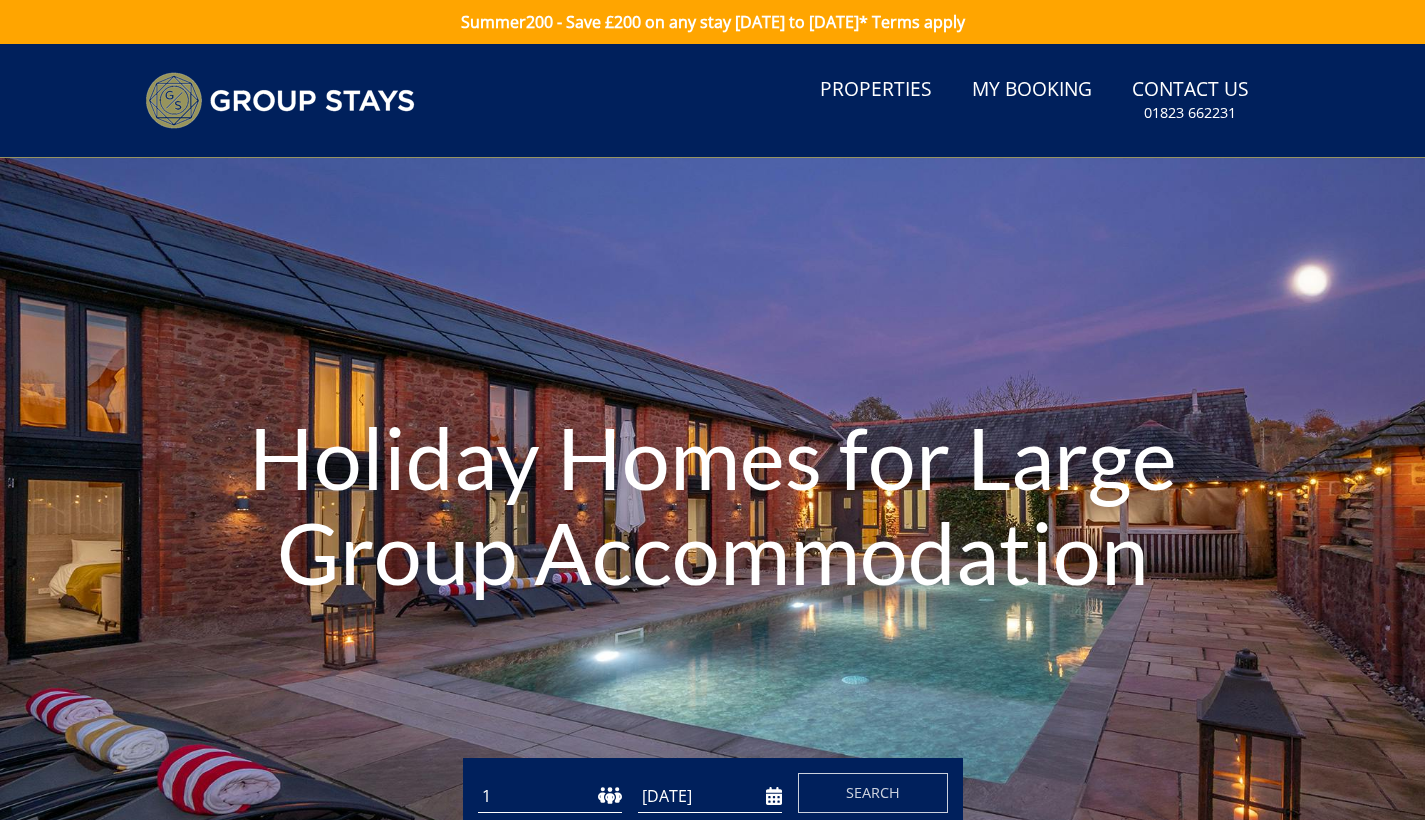 scroll, scrollTop: 0, scrollLeft: 0, axis: both 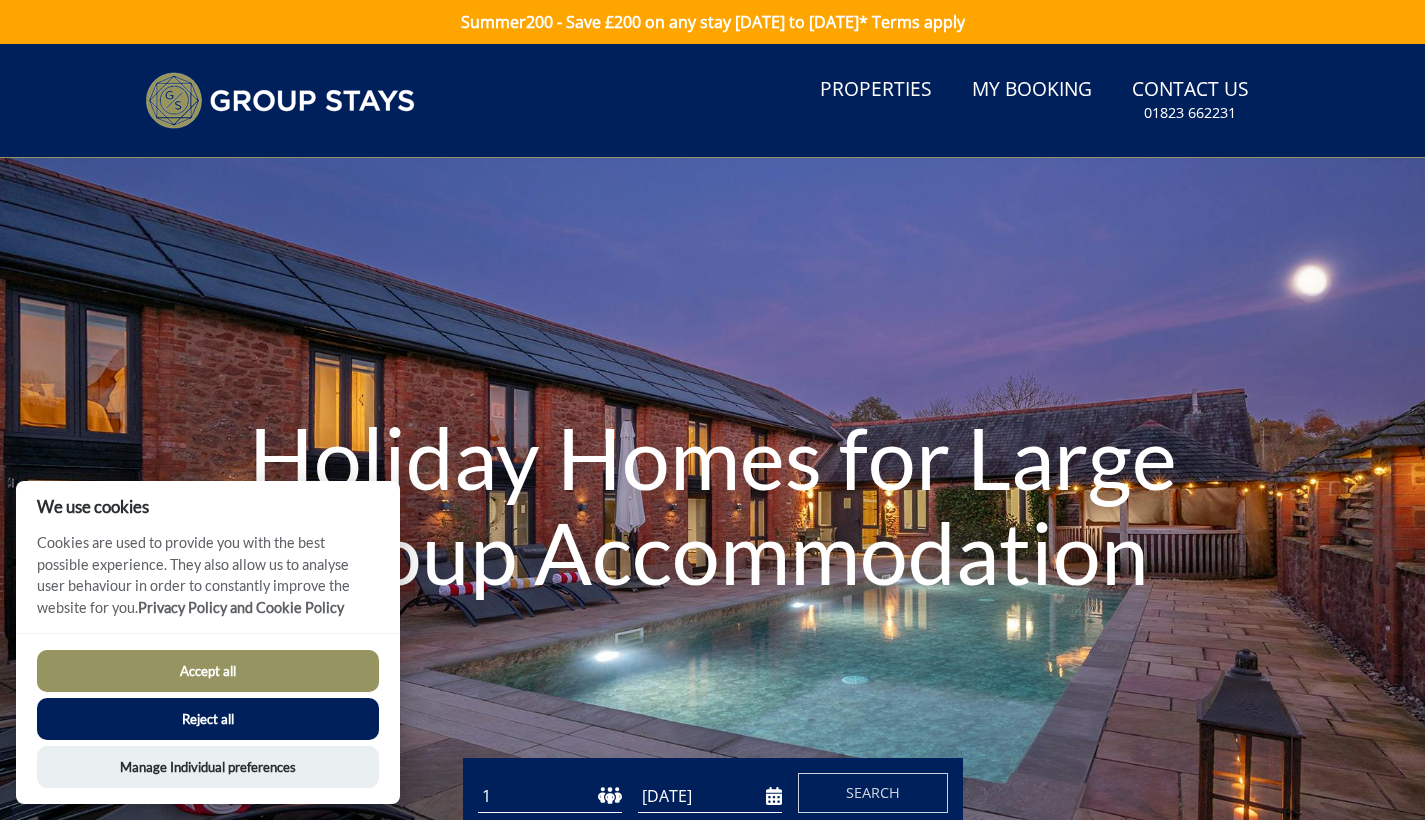 click on "Accept all" at bounding box center [208, 671] 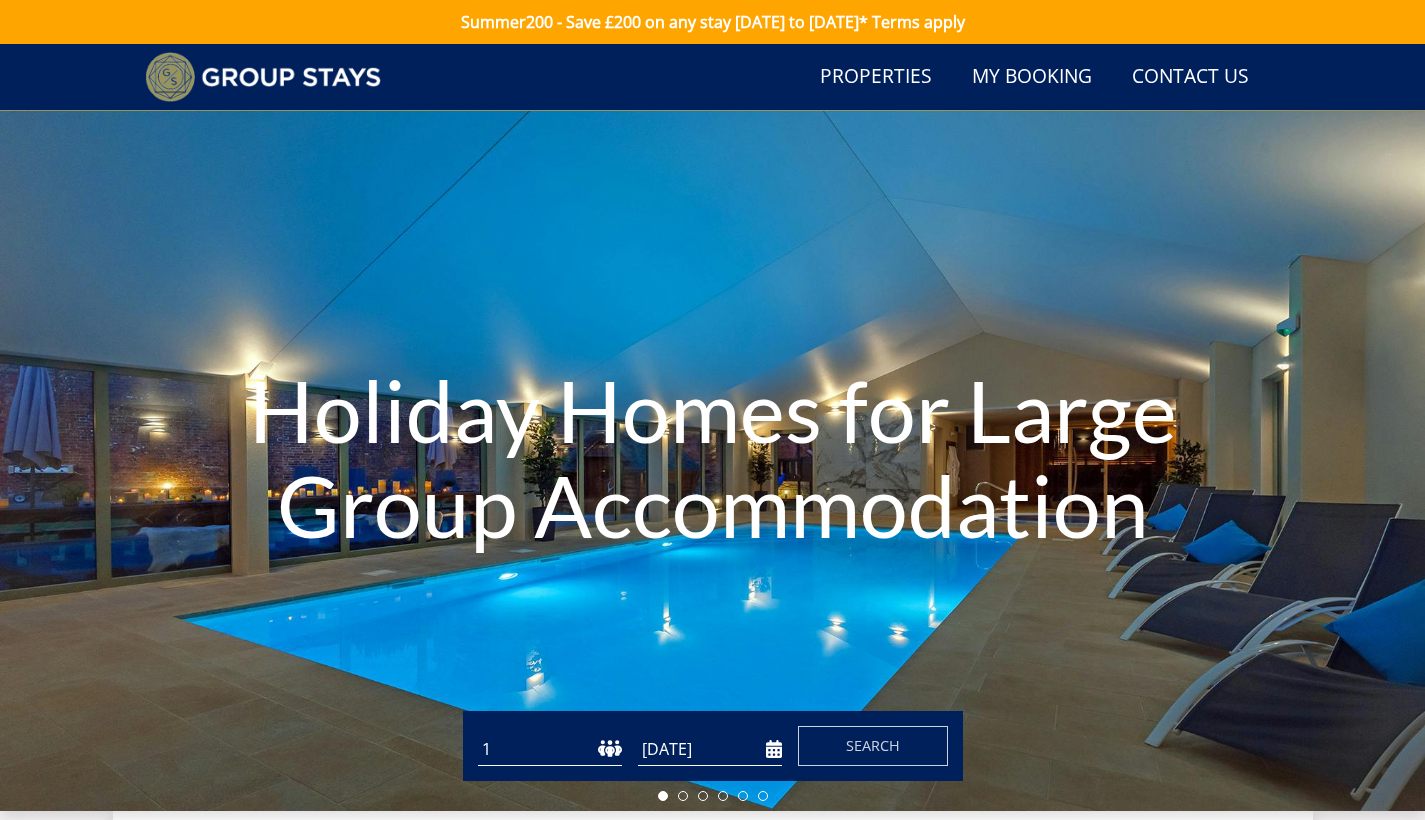 scroll, scrollTop: 337, scrollLeft: 0, axis: vertical 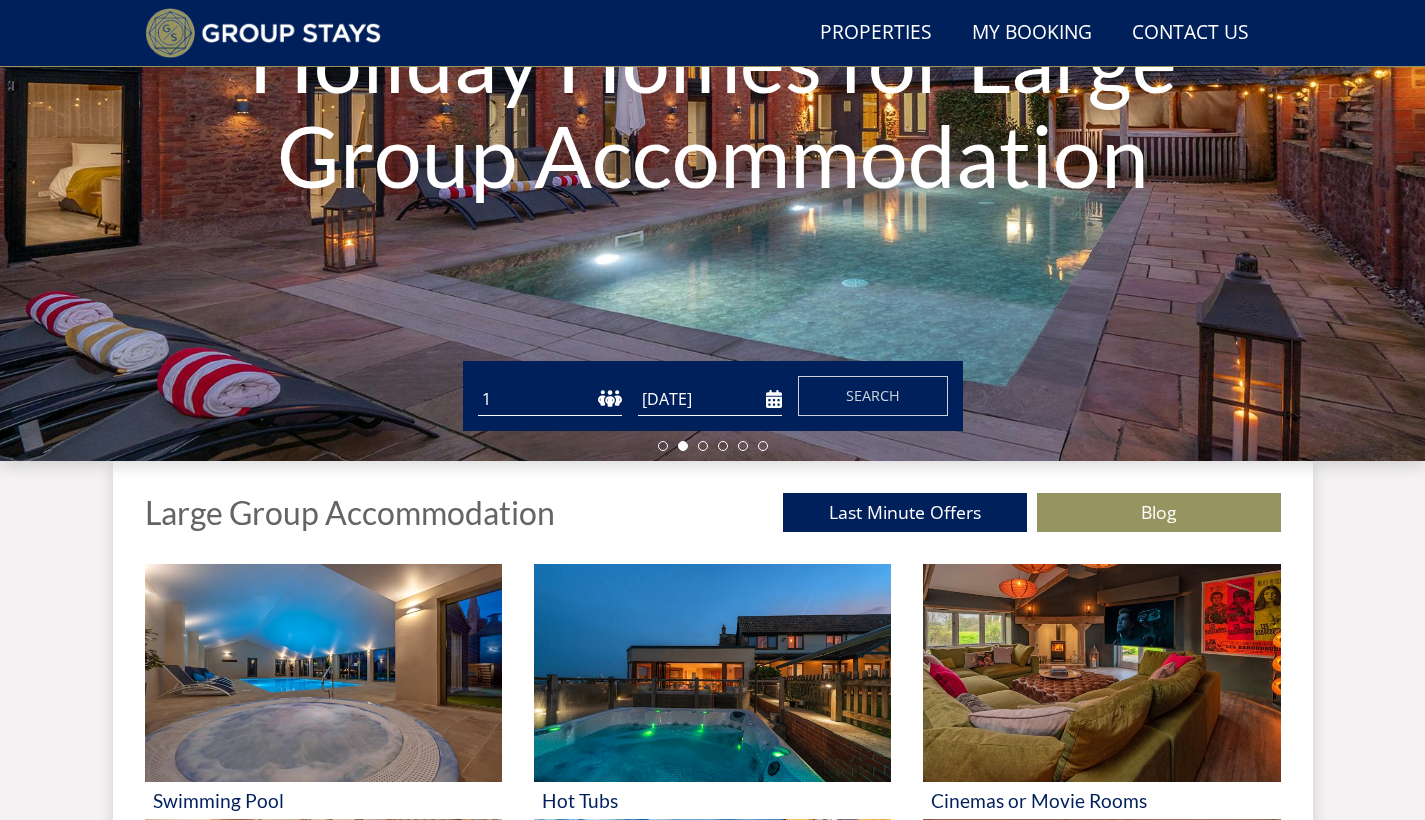 select on "10" 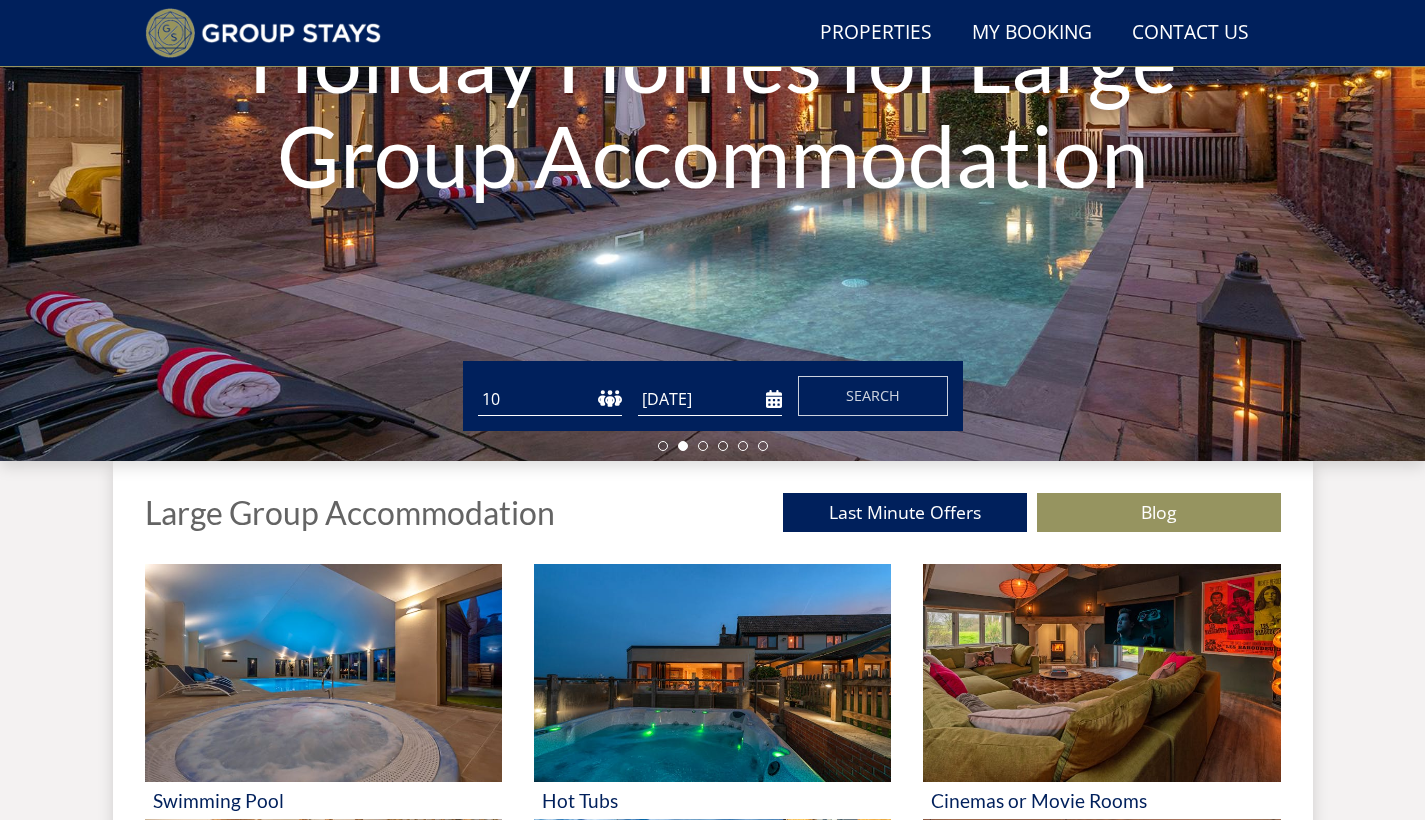 click on "[DATE]" at bounding box center [710, 399] 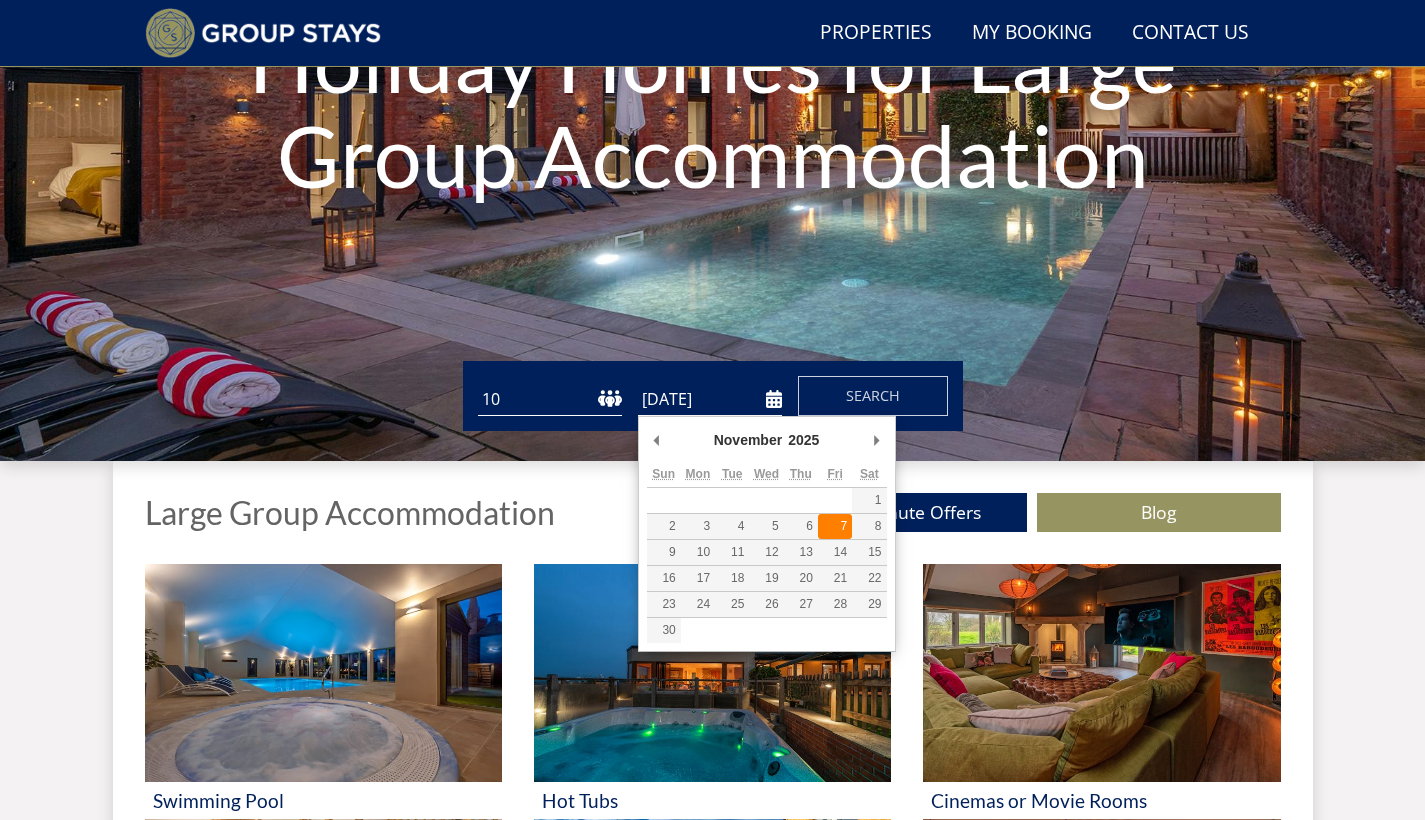 type on "07/11/2025" 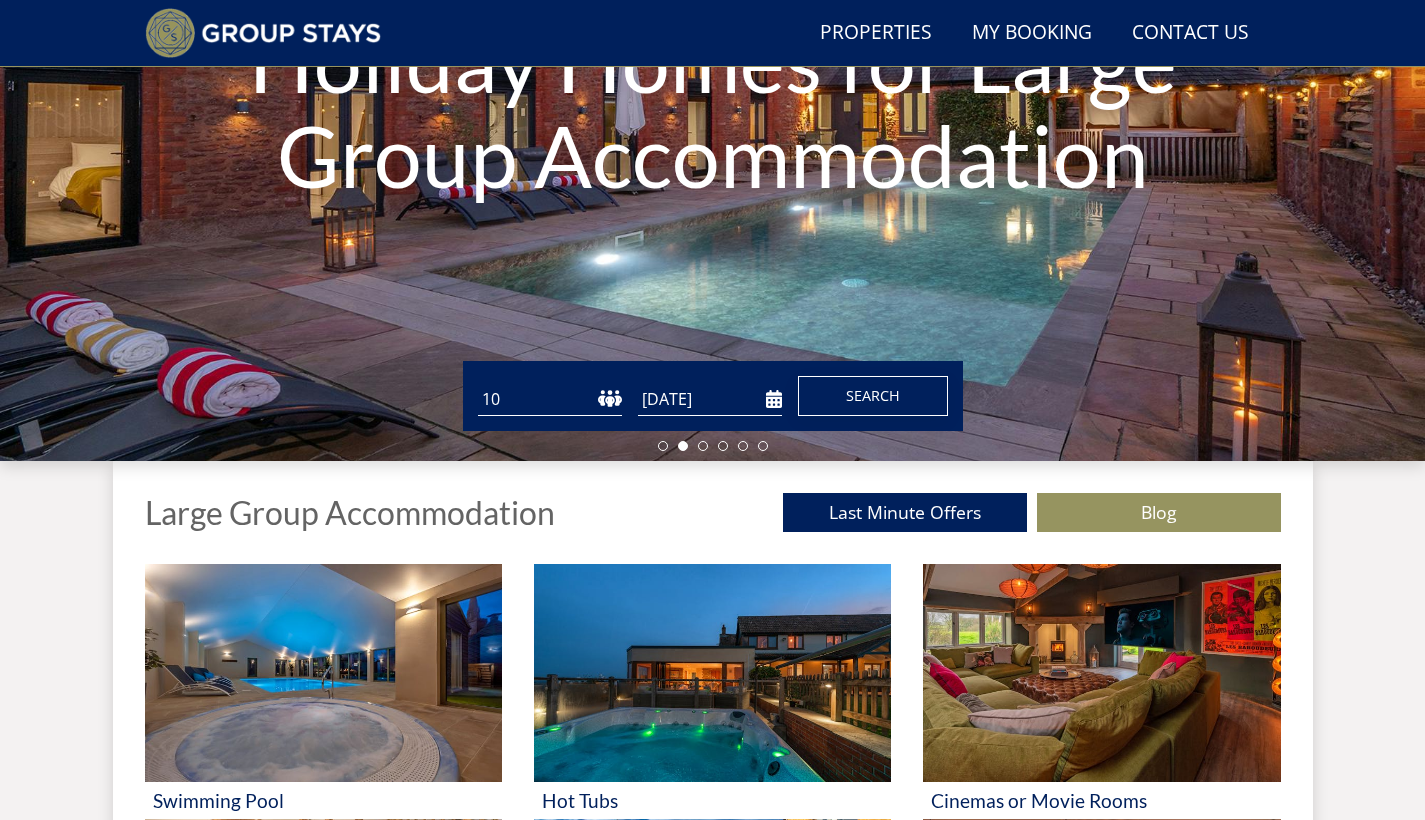click on "Search" at bounding box center [873, 396] 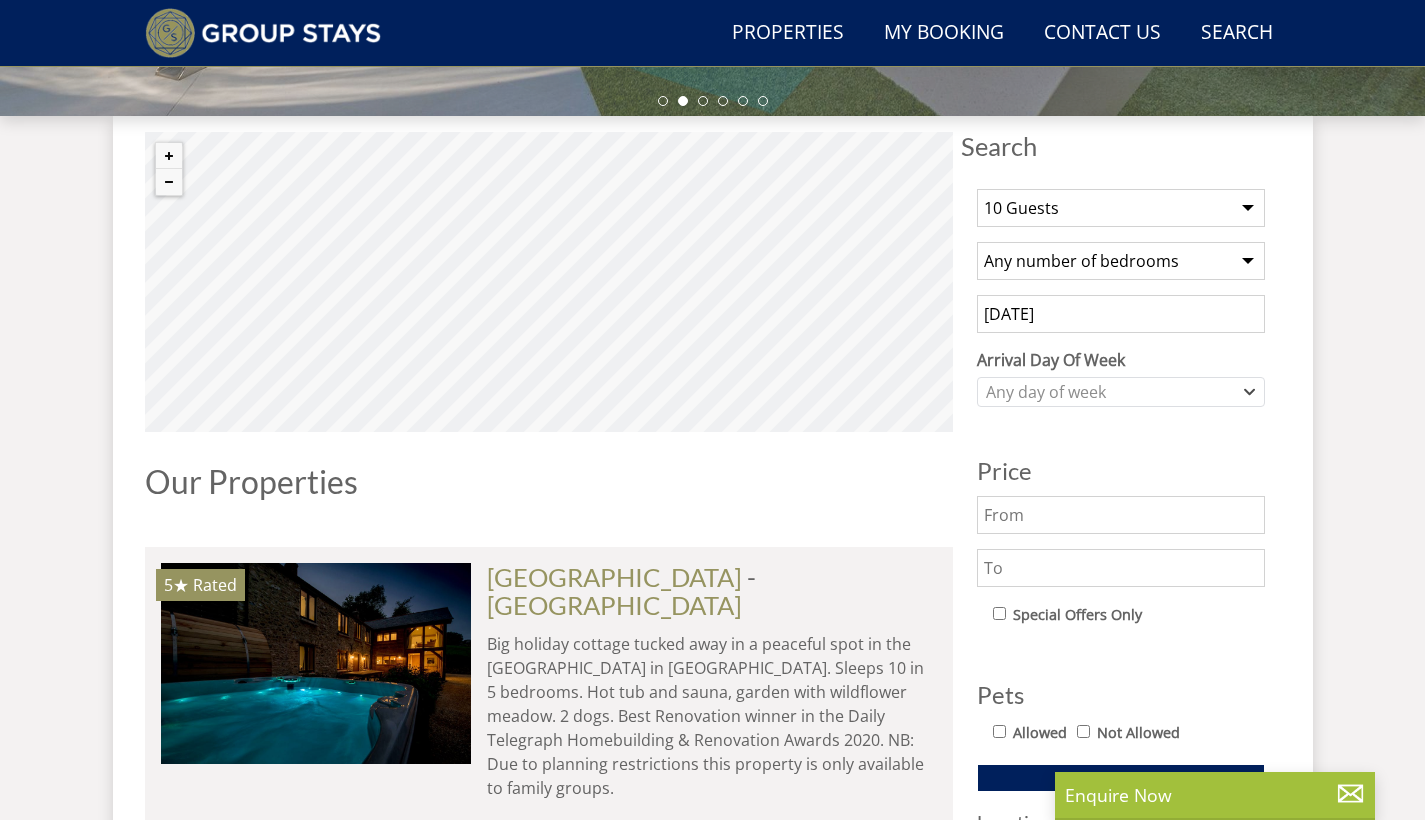 scroll, scrollTop: 739, scrollLeft: 0, axis: vertical 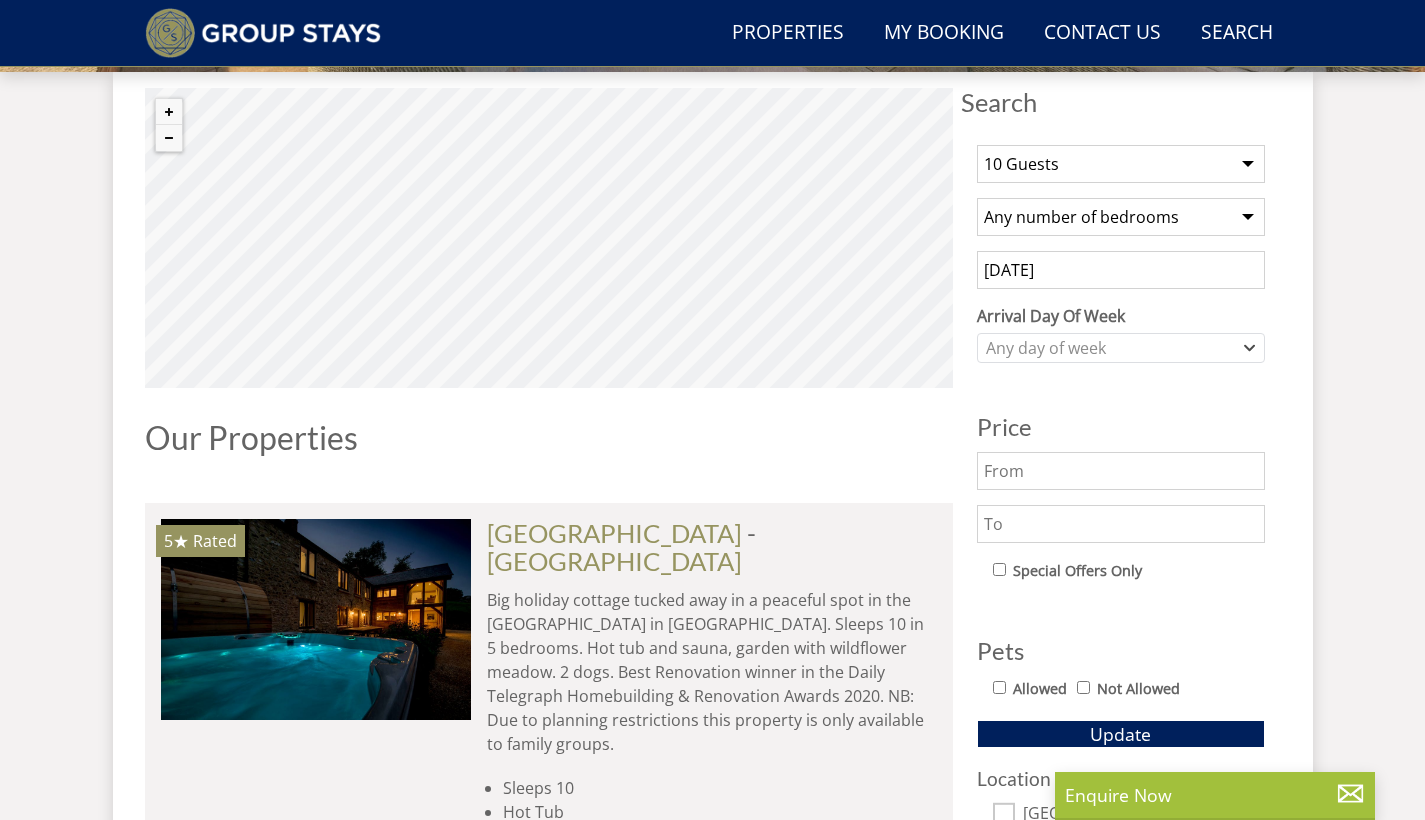 select on "5" 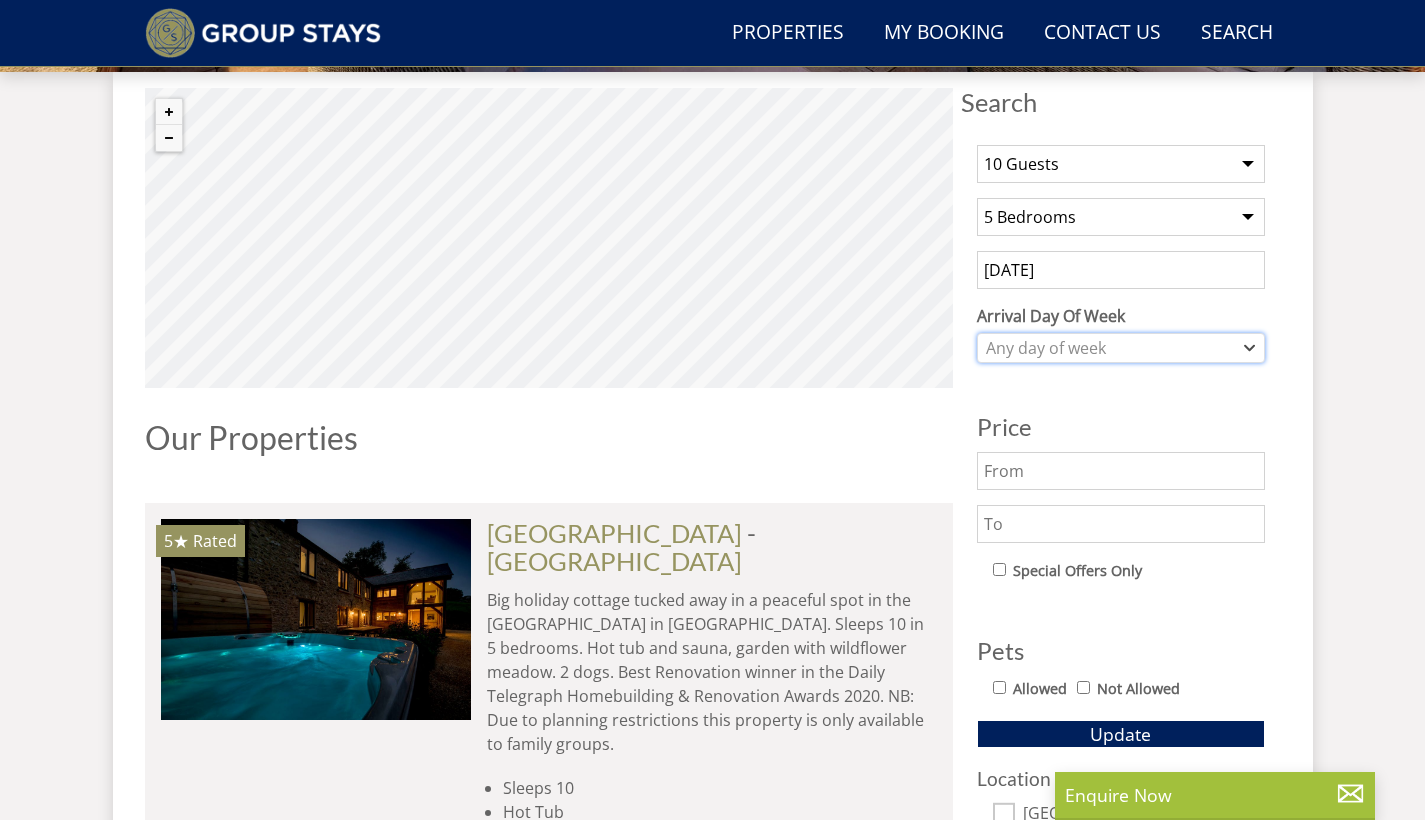 click on "Any day of week" at bounding box center (1110, 348) 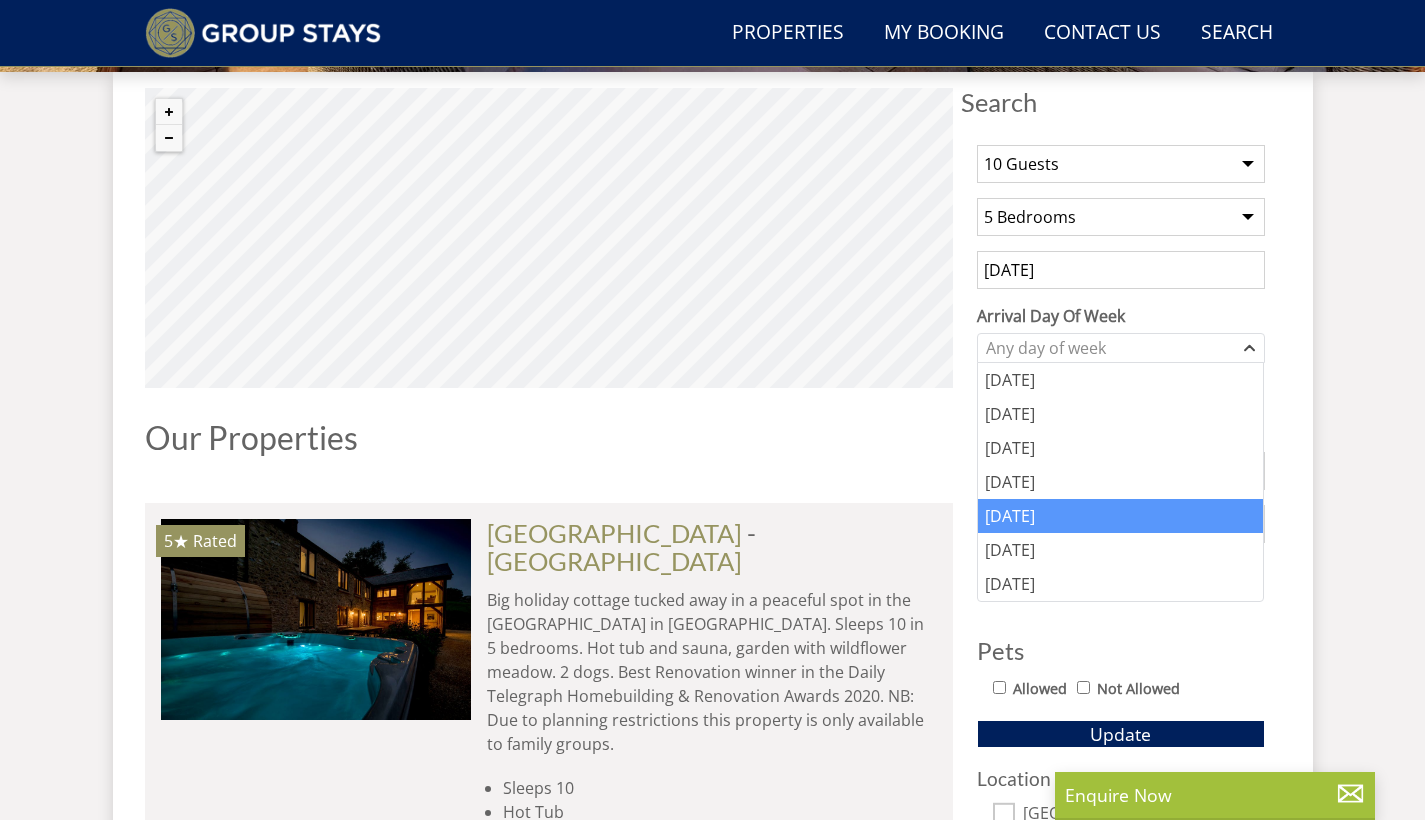 click on "Friday" at bounding box center [1121, 516] 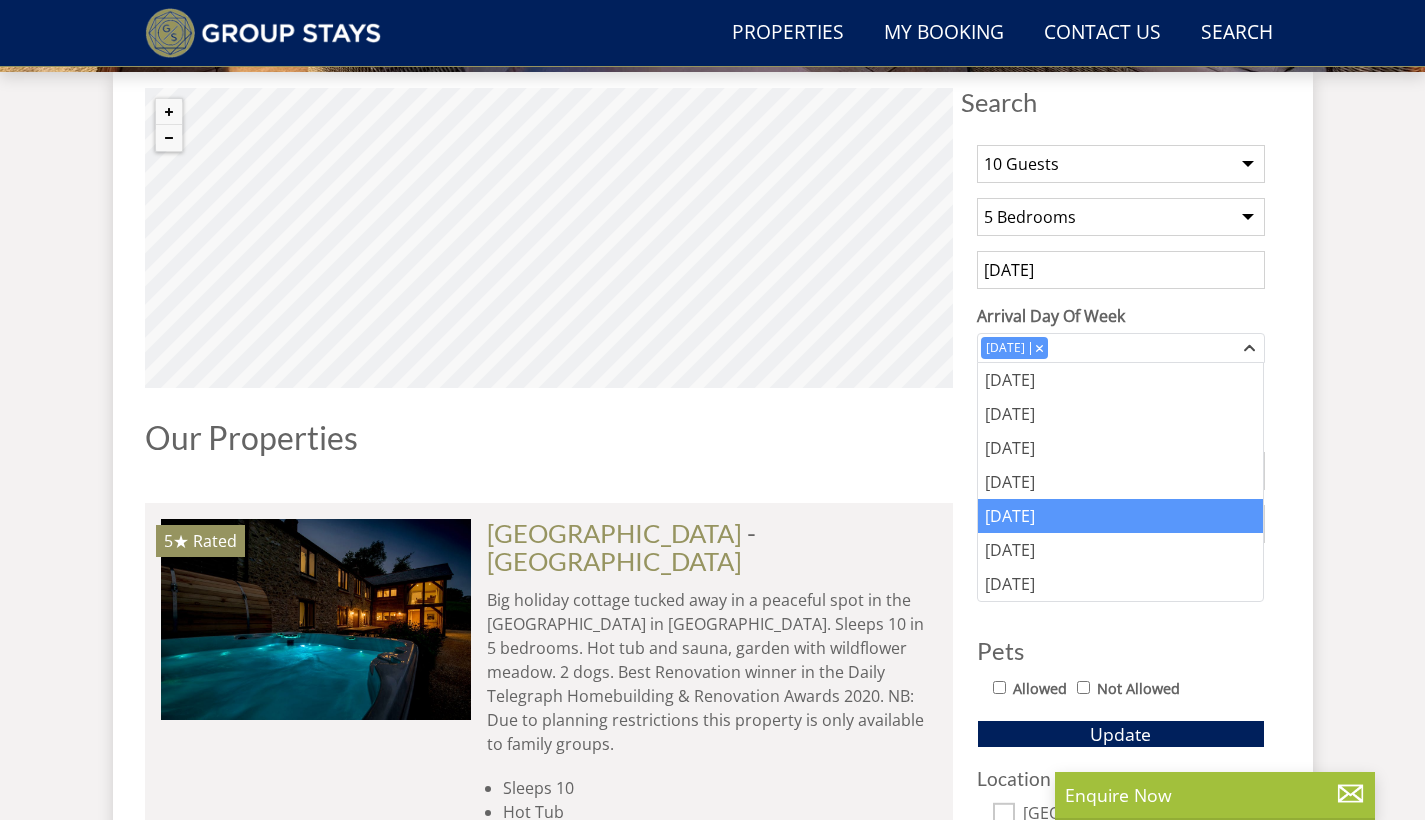 click on "Search
Search
1 Guest
2 Guests
3 Guests
4 Guests
5 Guests
6 Guests
7 Guests
8 Guests
9 Guests
10 Guests
11 Guests
12 Guests
13 Guests
14 Guests
15 Guests
16 Guests
17 Guests
18 Guests
19 Guests
20 Guests
21 Guests
22 Guests
23 Guests
24 Guests
25 Guests
26 Guests
27 Guests
28 Guests
29 Guests
30 Guests
31 Guests
32 Guests
Any number of bedrooms
4 Bedrooms
5 Bedrooms
6 Bedrooms
7 Bedrooms
8 Bedrooms
9 Bedrooms
10 Bedrooms
11 Bedrooms
12 Bedrooms
13 Bedrooms
14 Bedrooms
15 Bedrooms
16 Bedrooms
07/11/2025
Arrival Day Of Week
Monday Tuesday Wednesday" at bounding box center [713, 7025] 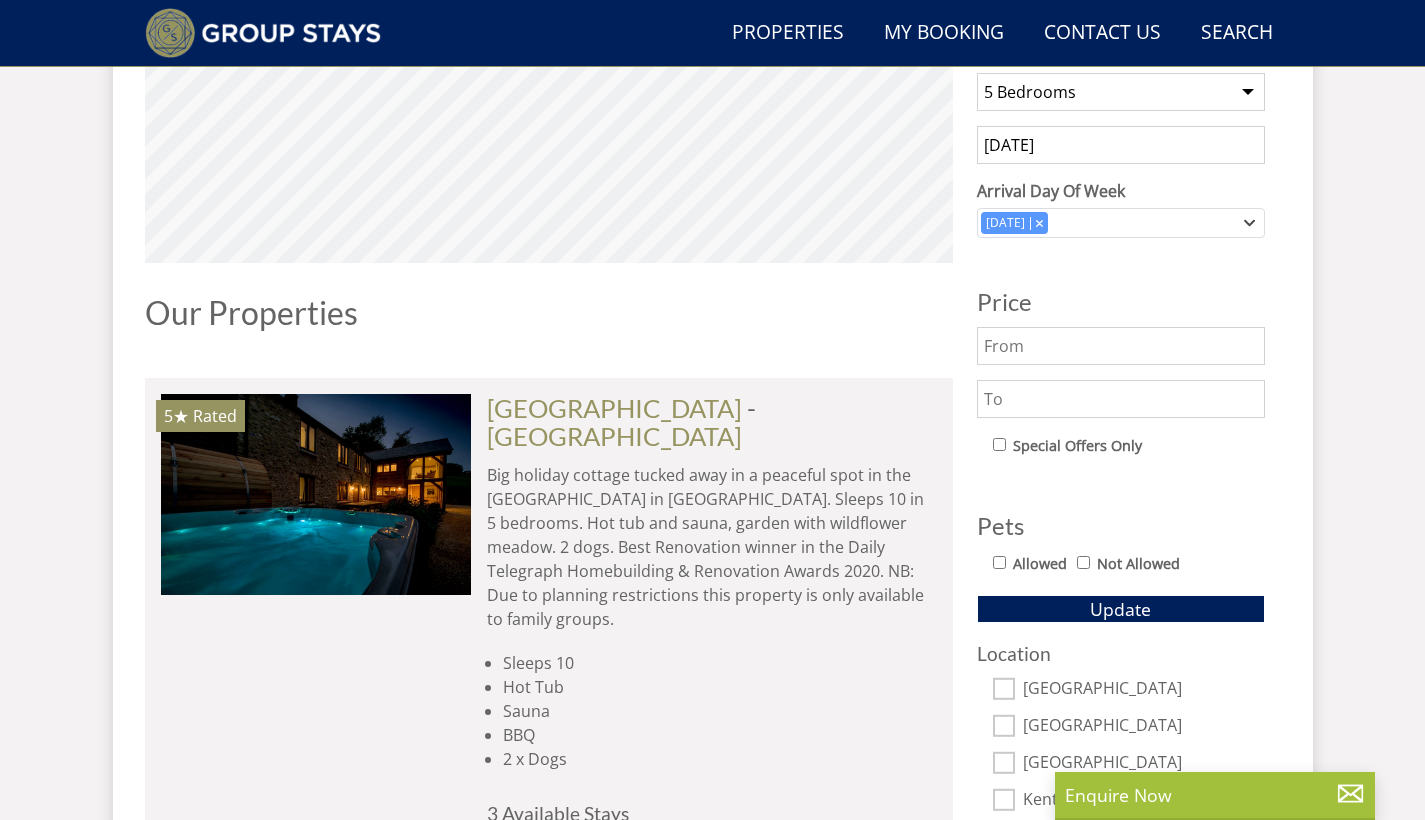 scroll, scrollTop: 869, scrollLeft: 0, axis: vertical 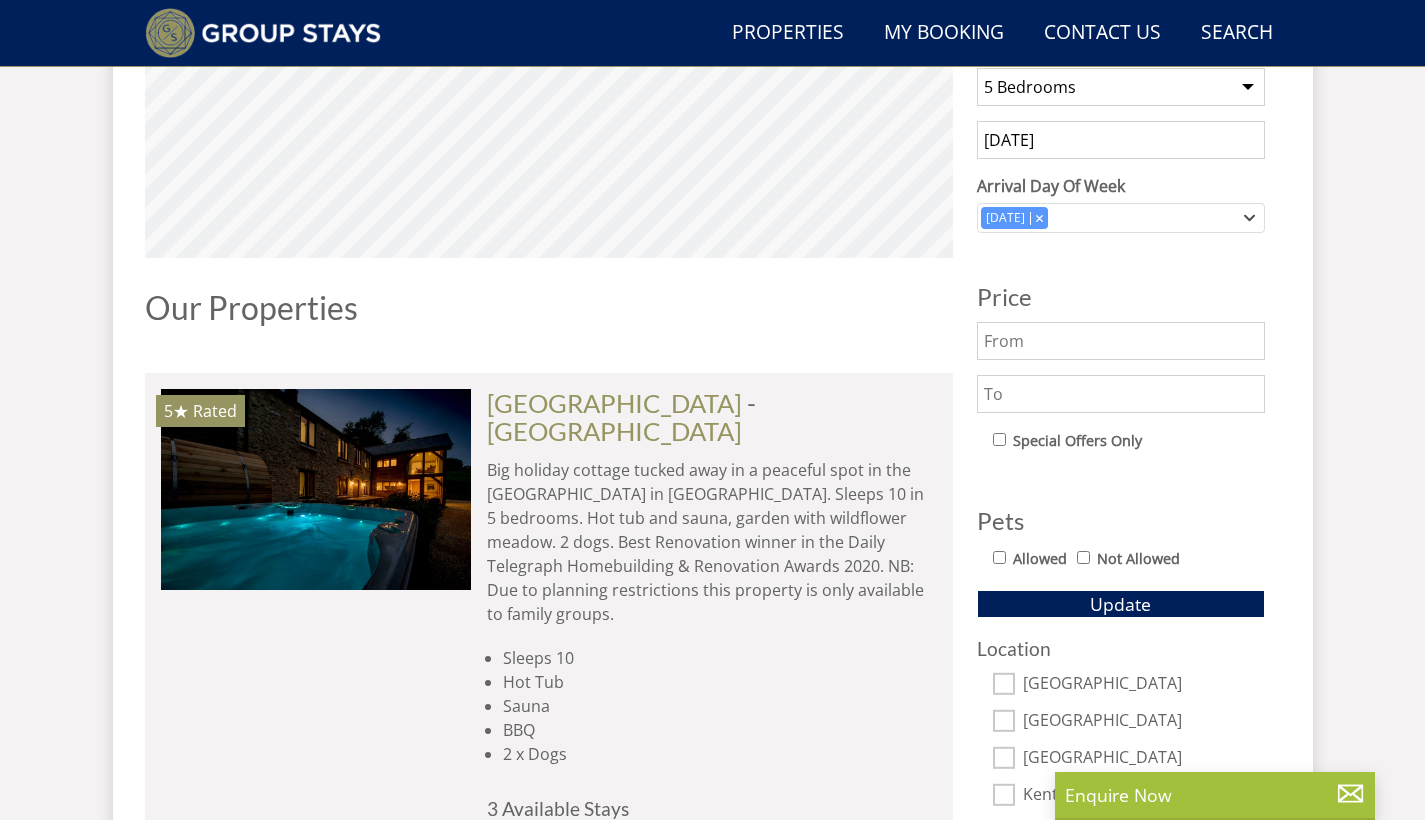 click on "Allowed
Not Allowed" at bounding box center [1129, 560] 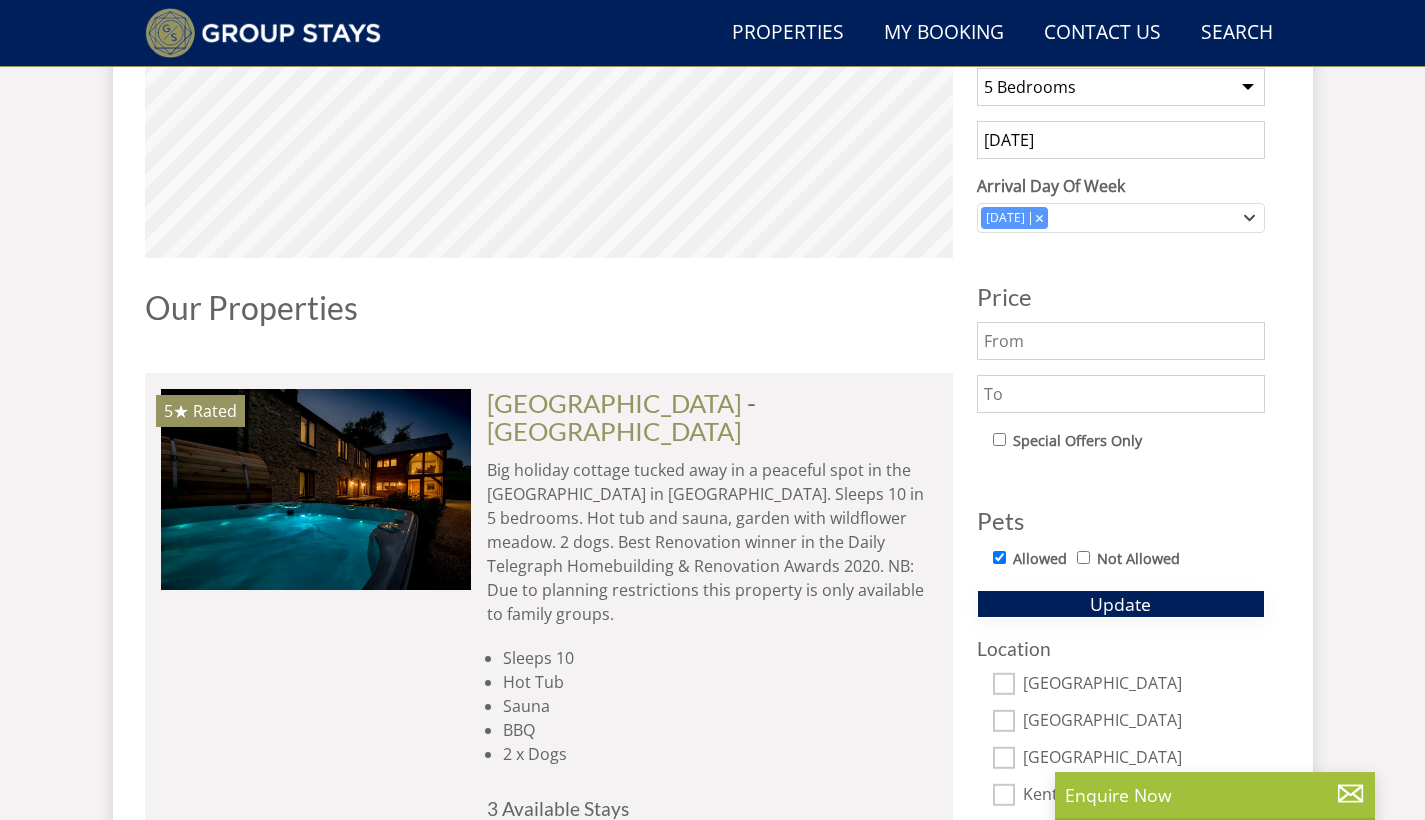 click on "Update" at bounding box center (1120, 604) 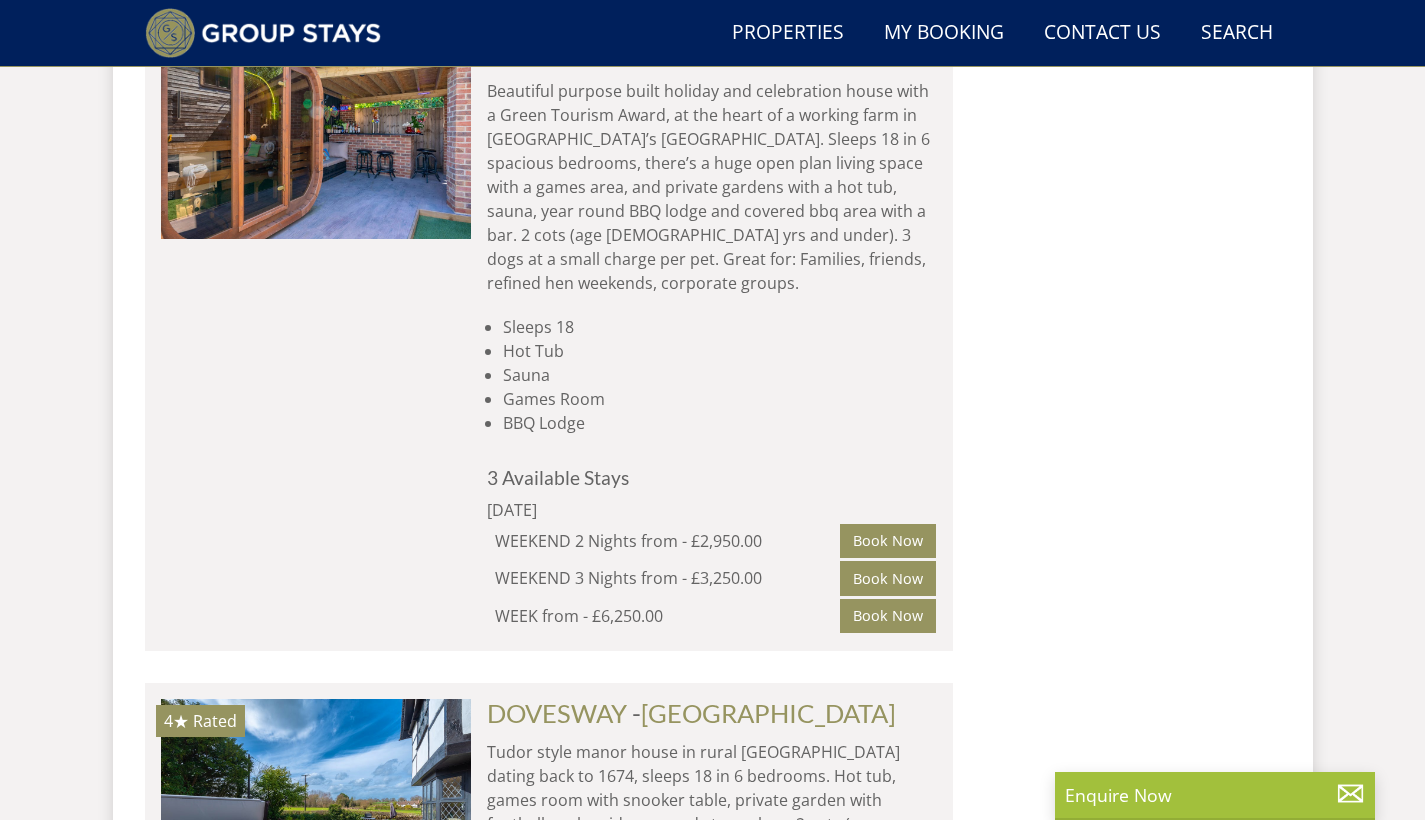 scroll, scrollTop: 9258, scrollLeft: 0, axis: vertical 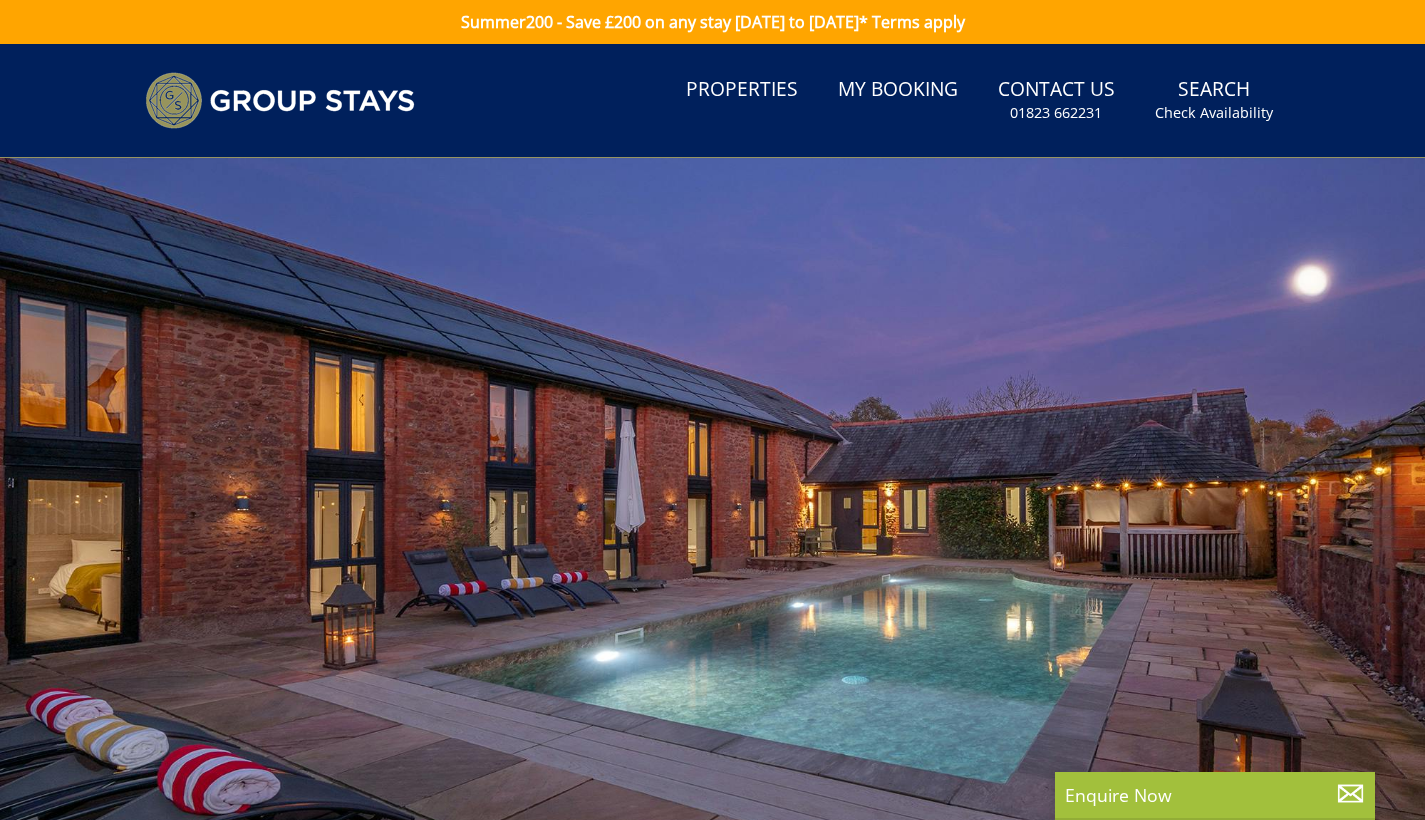 select on "10" 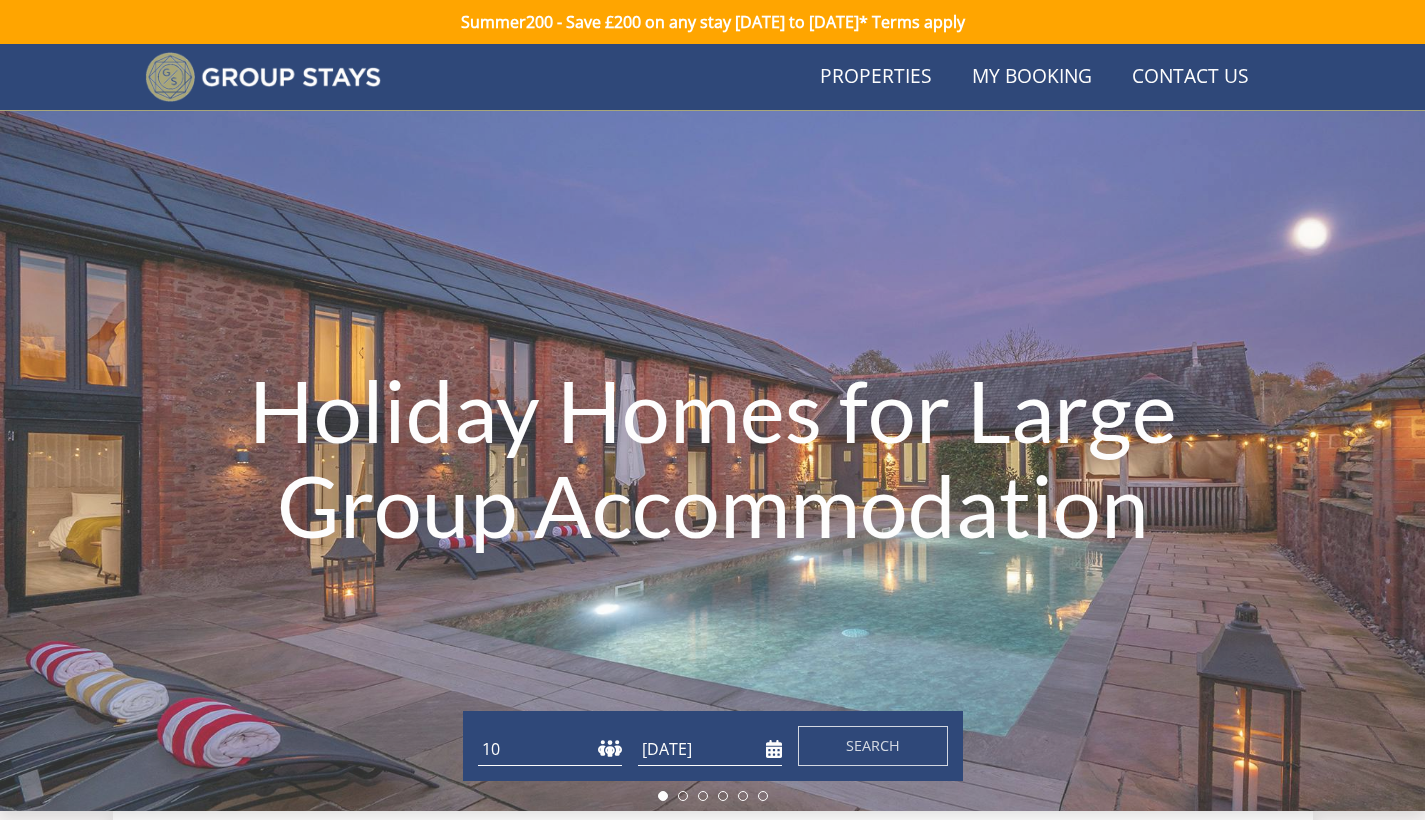 scroll, scrollTop: 350, scrollLeft: 0, axis: vertical 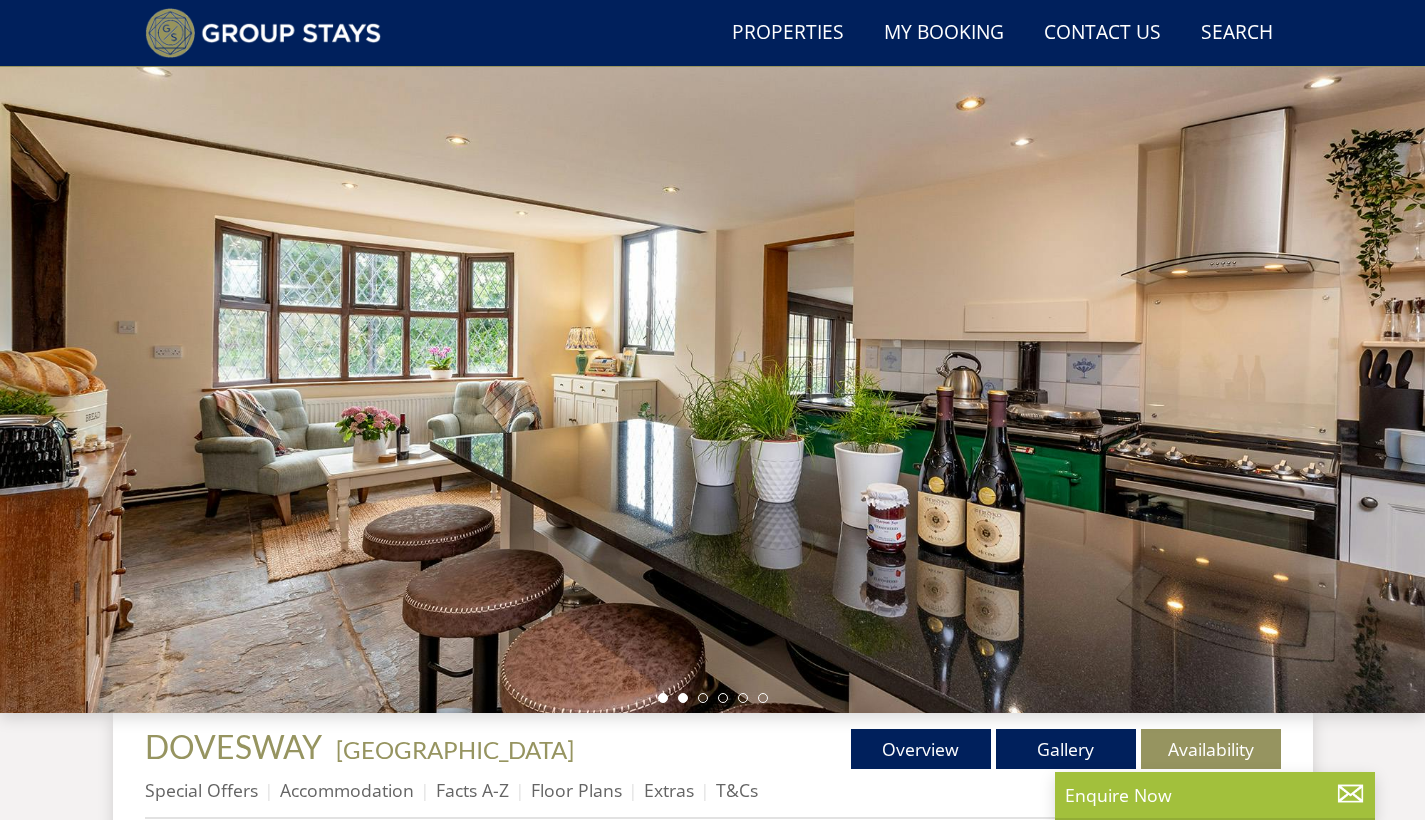 click at bounding box center [683, 698] 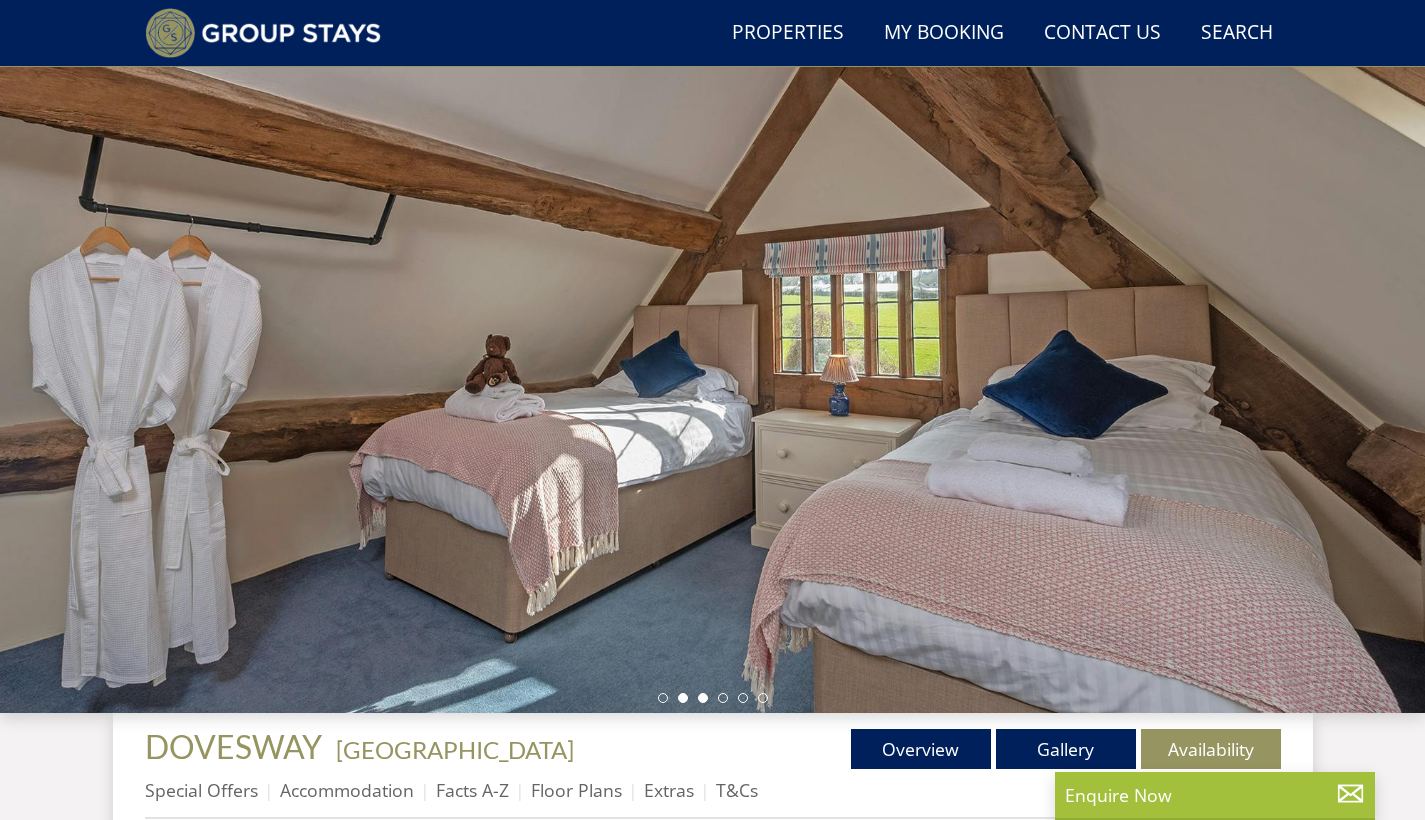 click at bounding box center [703, 698] 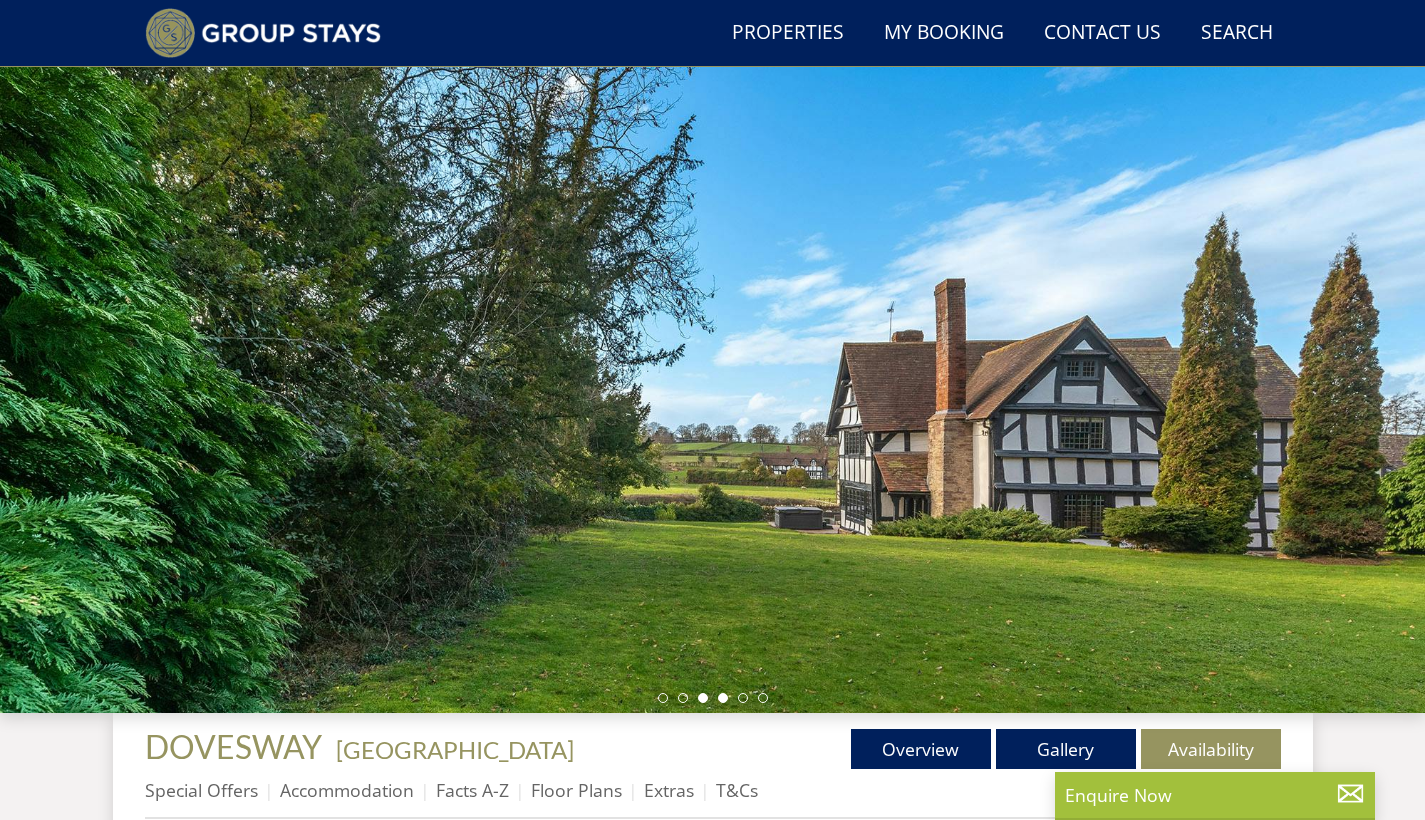 click at bounding box center (723, 698) 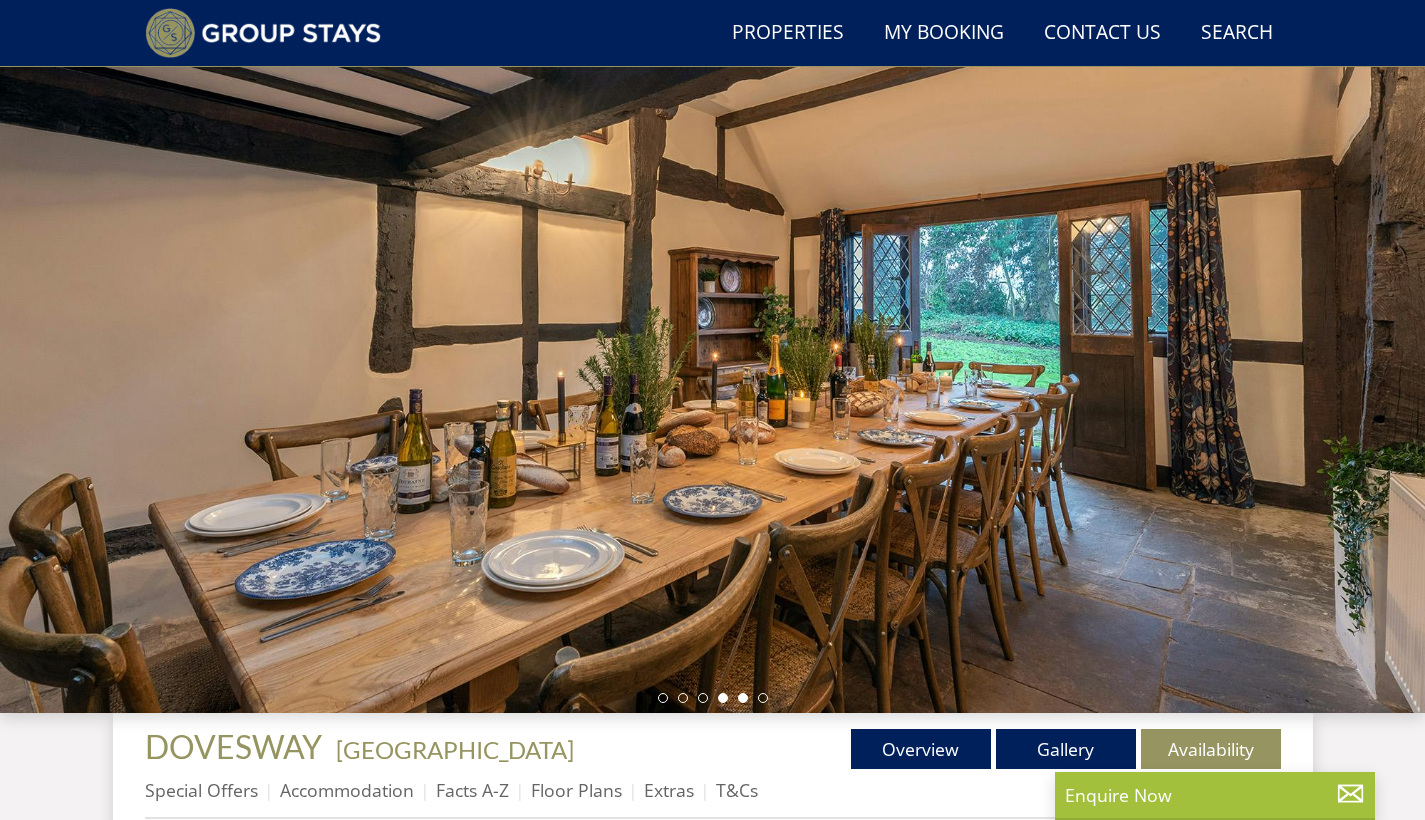 click at bounding box center [743, 698] 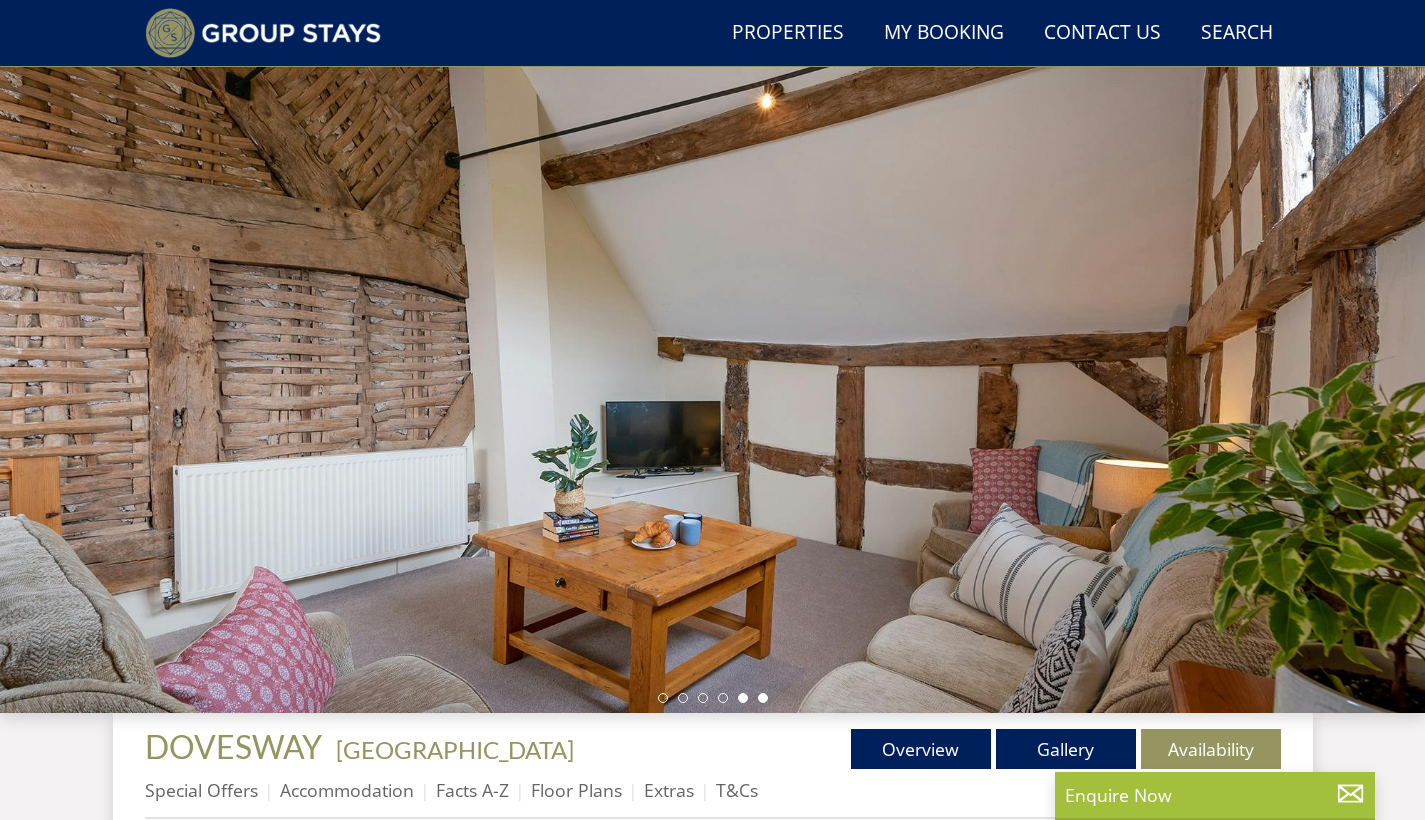 click at bounding box center (763, 698) 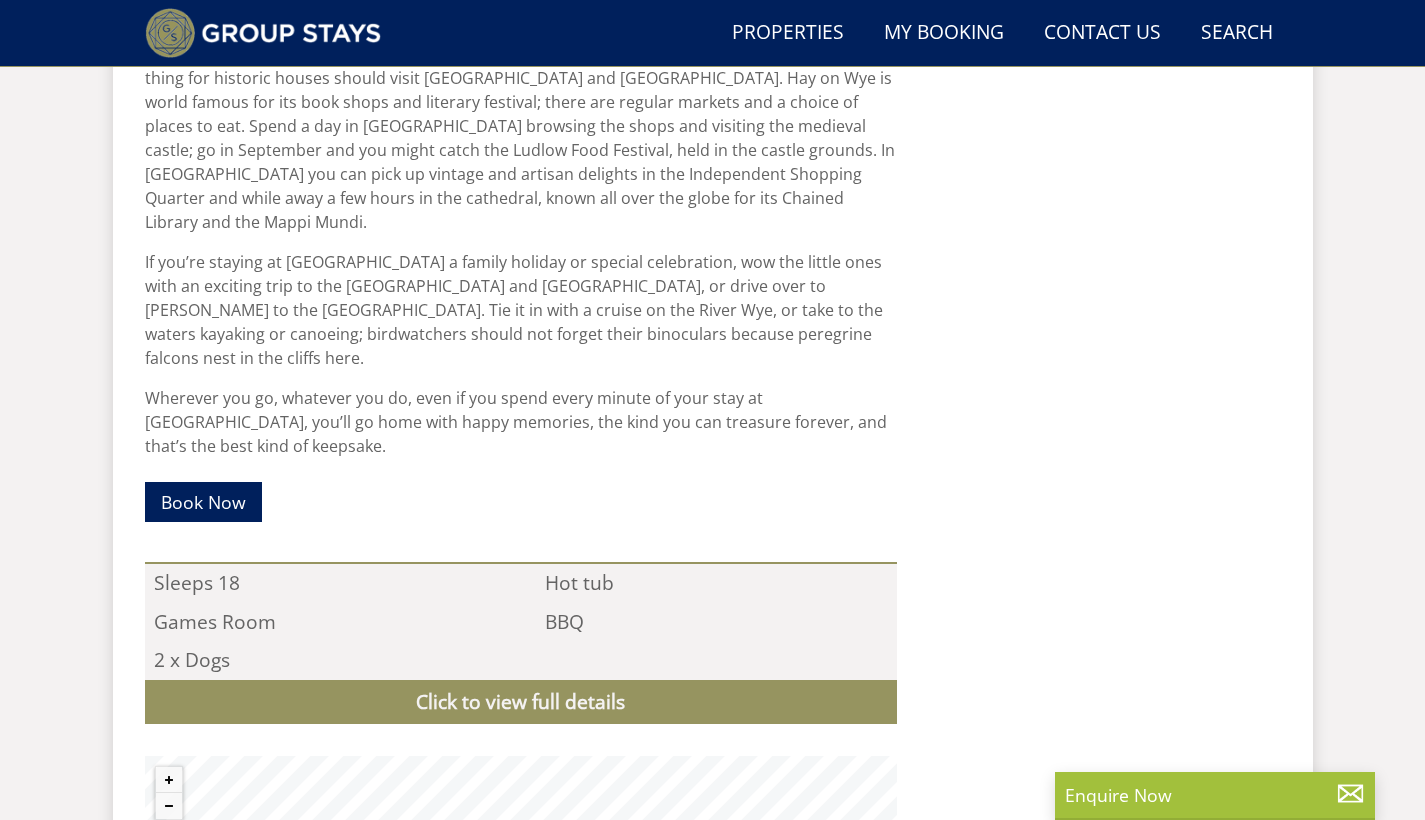 scroll, scrollTop: 1497, scrollLeft: 0, axis: vertical 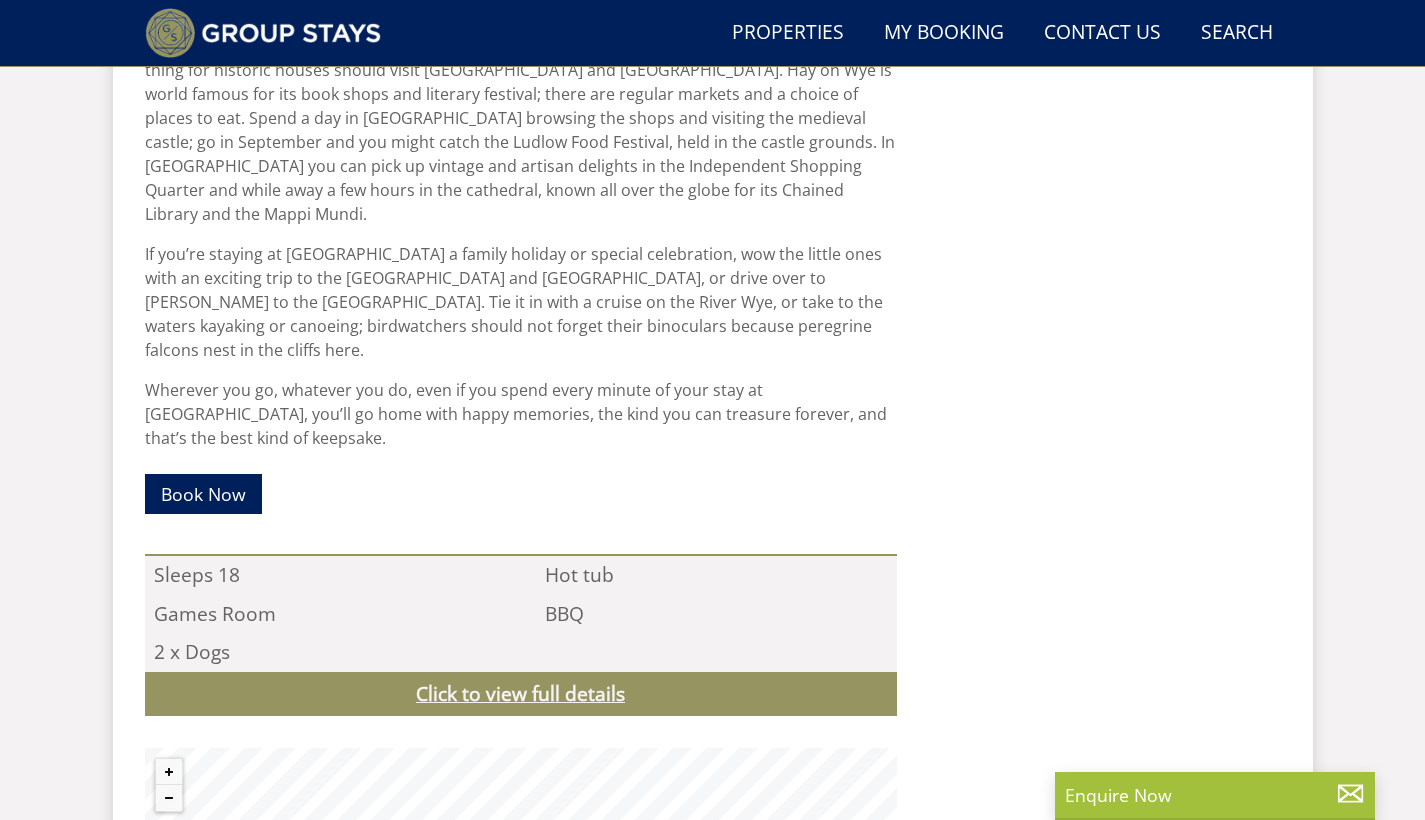 click on "Click to view full details" at bounding box center (521, 694) 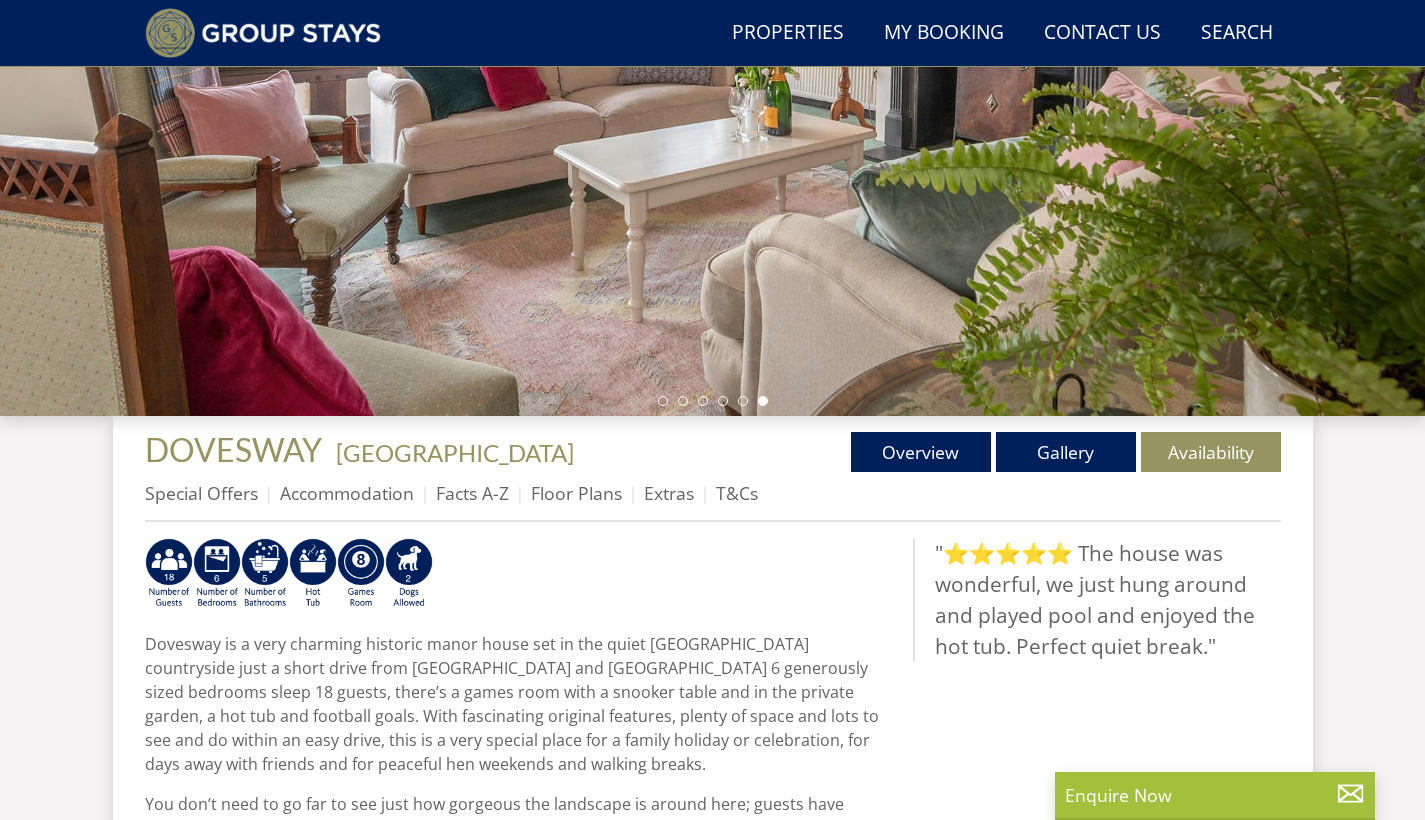 scroll, scrollTop: 382, scrollLeft: 0, axis: vertical 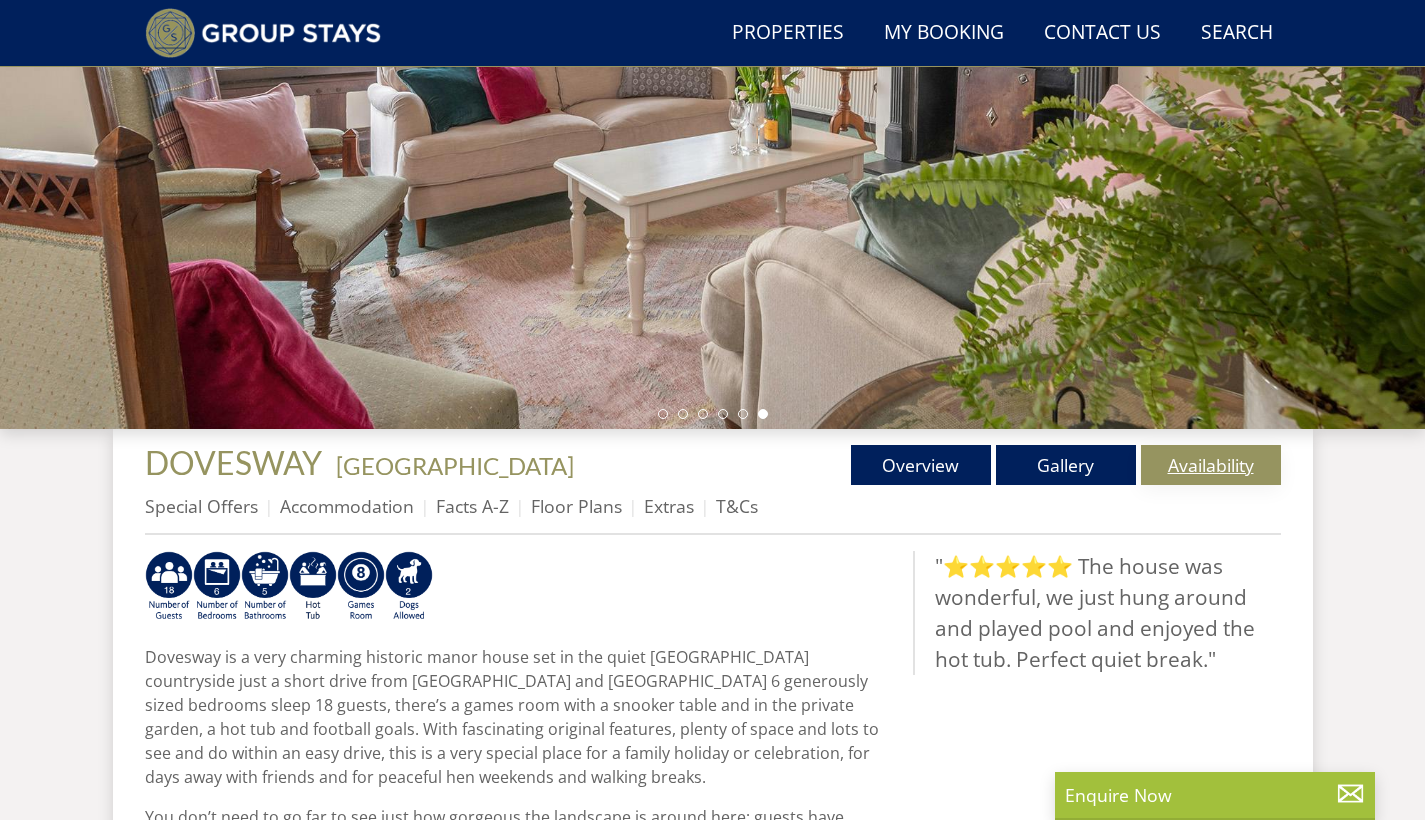 click on "Availability" at bounding box center (1211, 465) 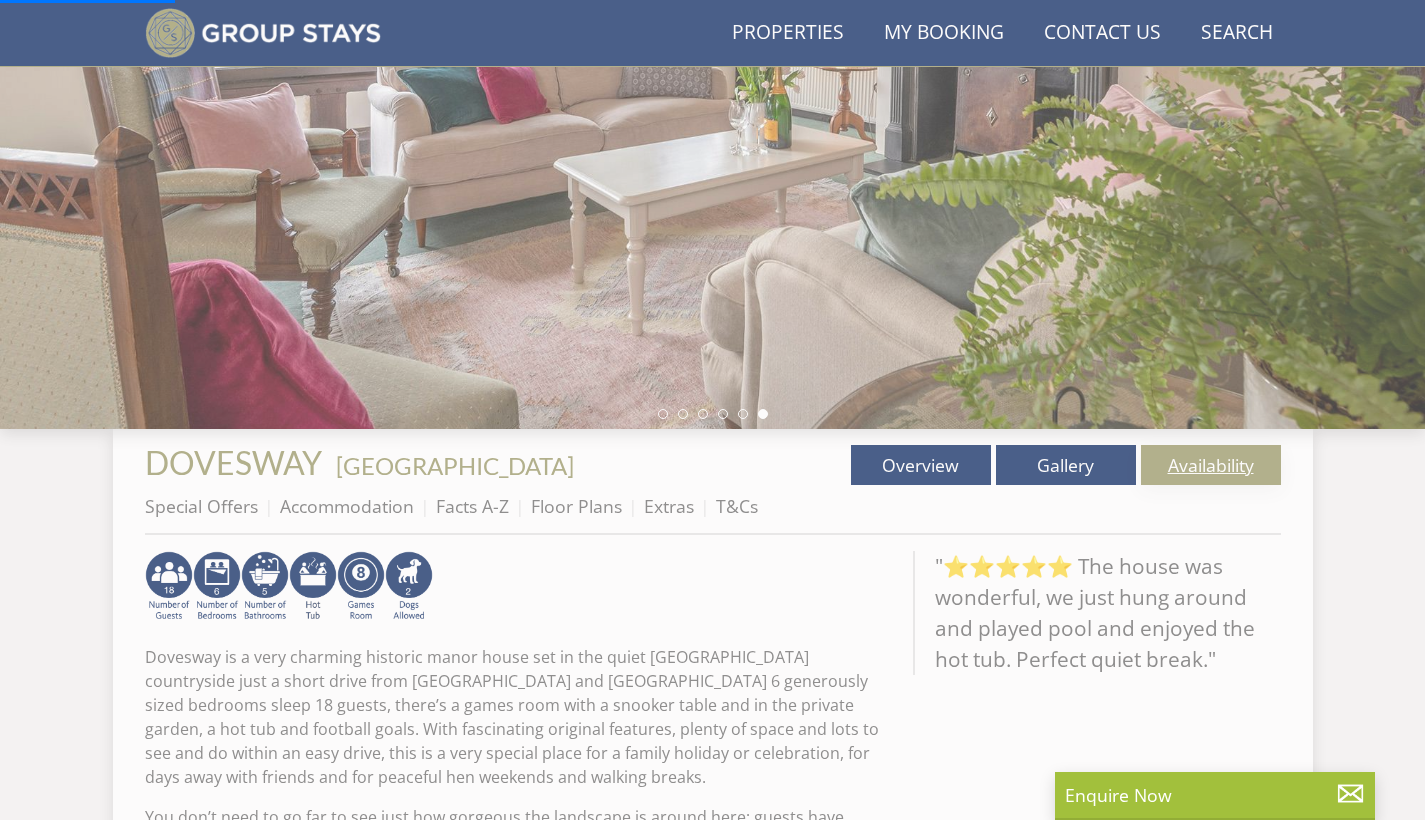scroll, scrollTop: 0, scrollLeft: 0, axis: both 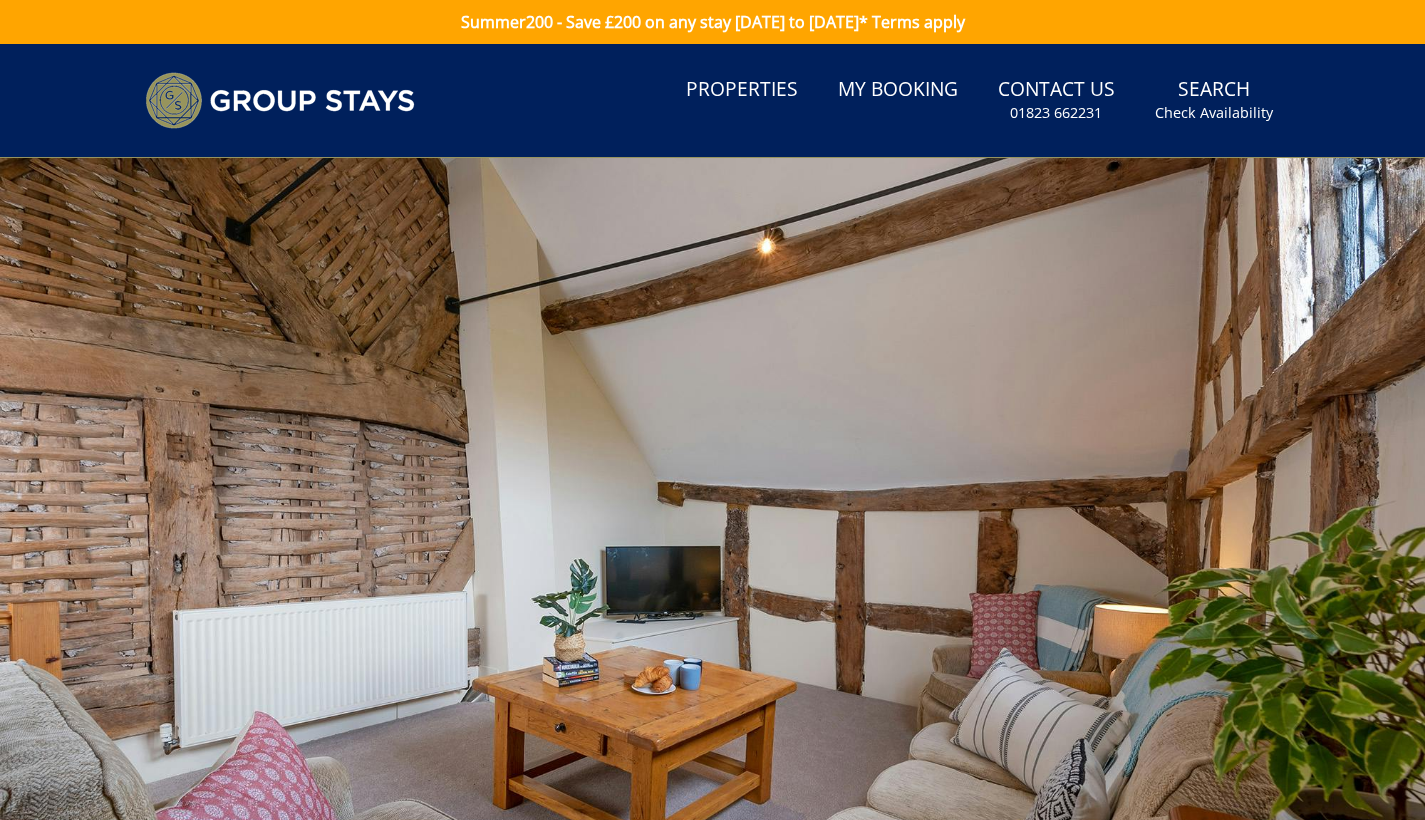 click at bounding box center [712, 508] 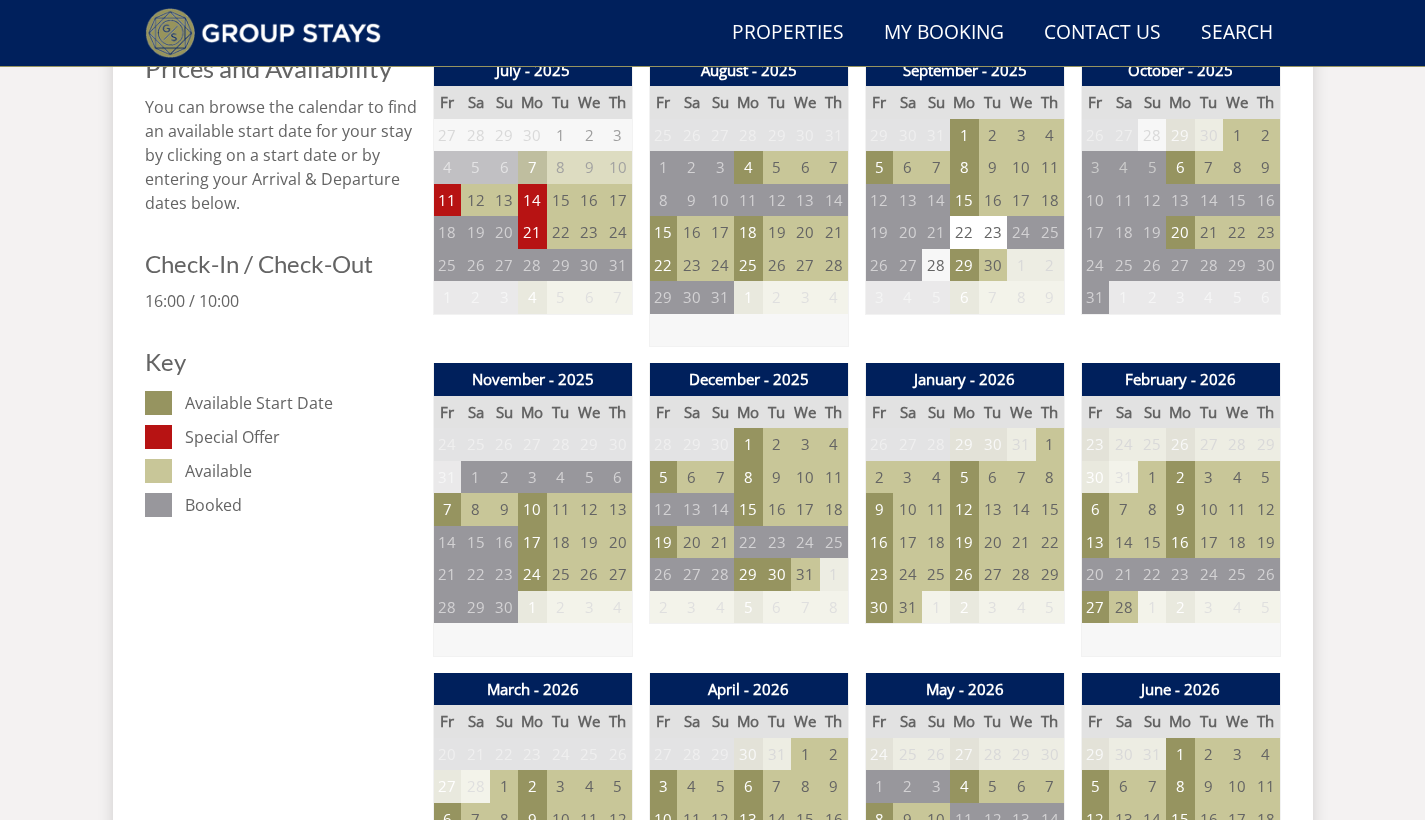 scroll, scrollTop: 889, scrollLeft: 0, axis: vertical 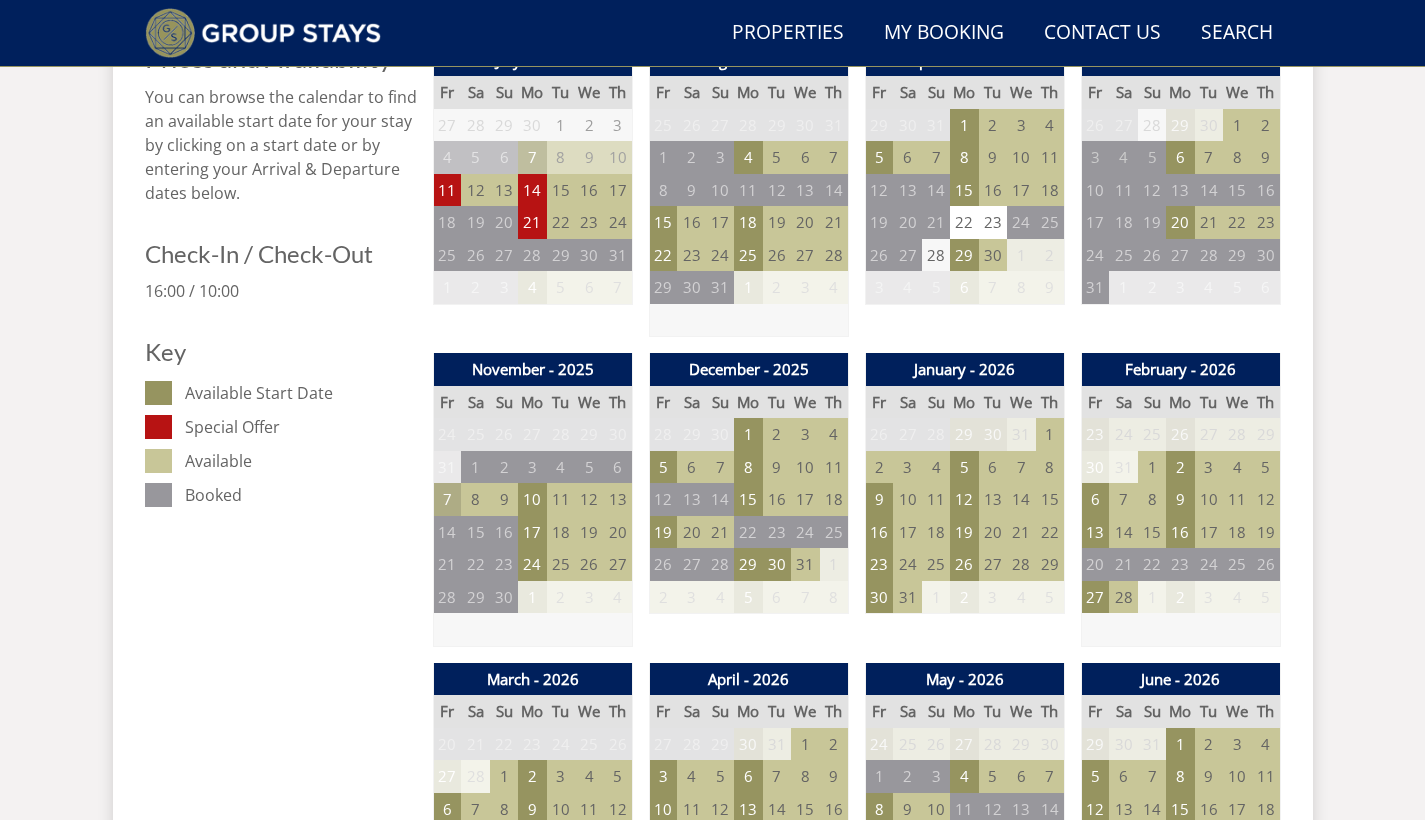 click on "7" at bounding box center (447, 499) 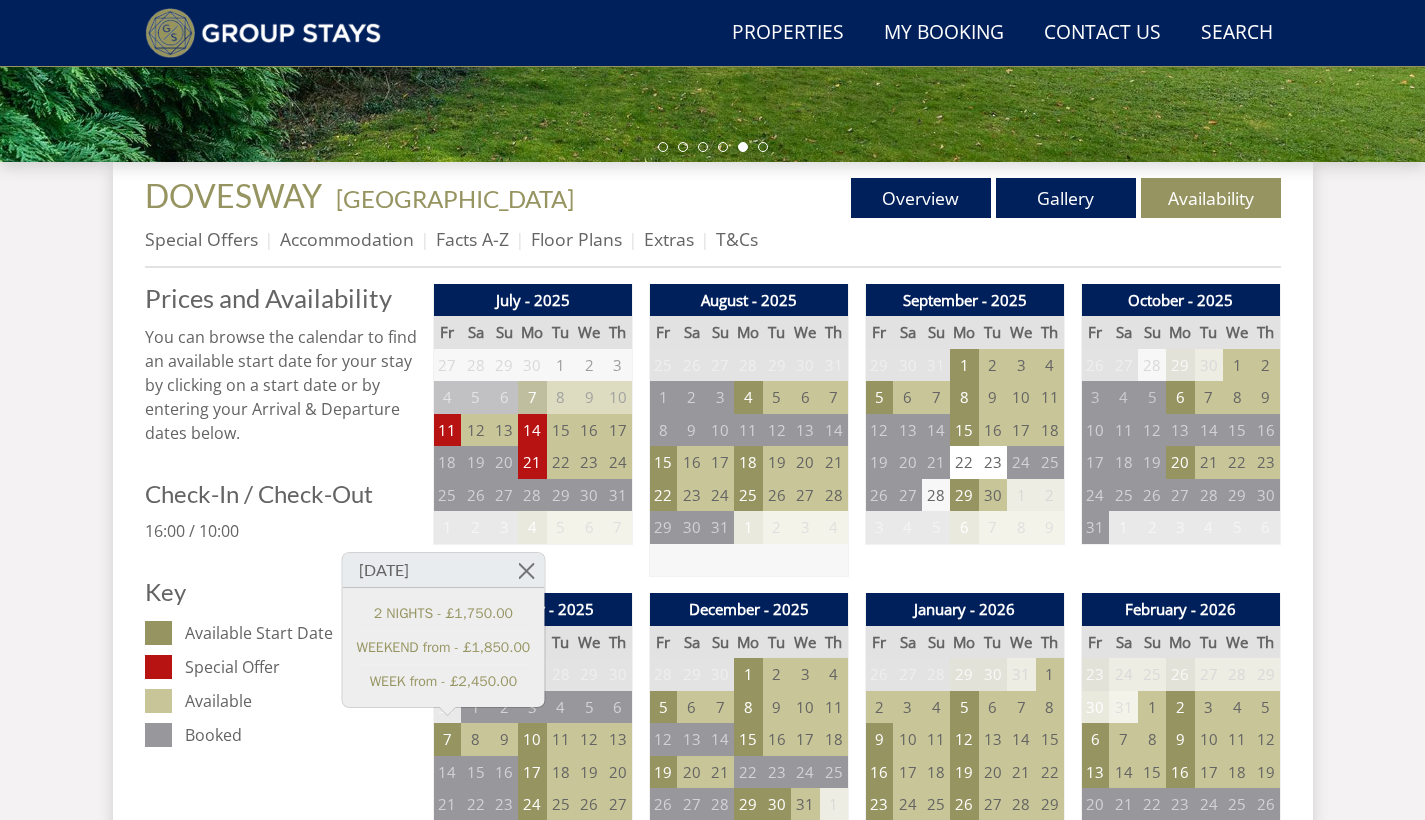 scroll, scrollTop: 639, scrollLeft: 0, axis: vertical 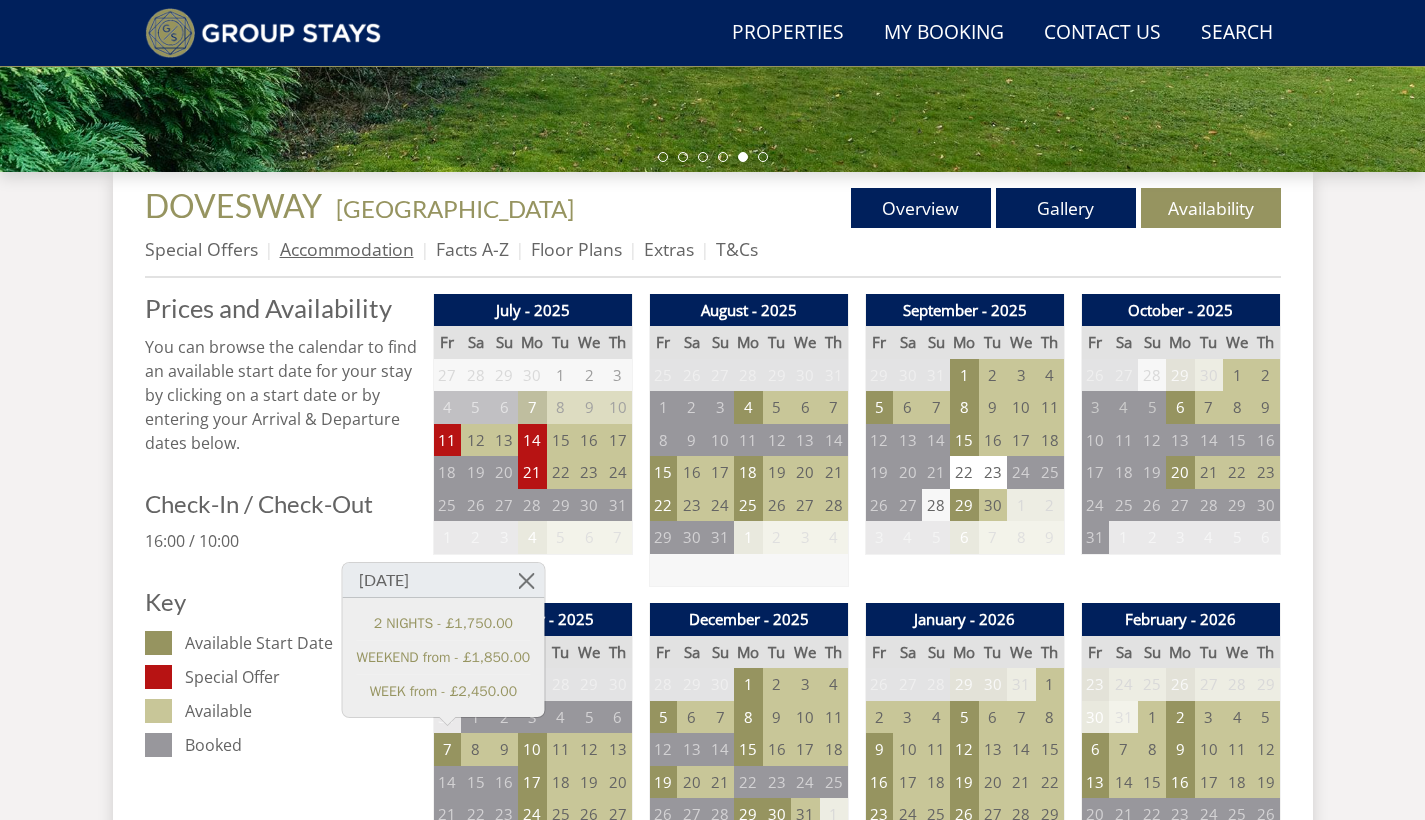 click on "Accommodation" at bounding box center (347, 249) 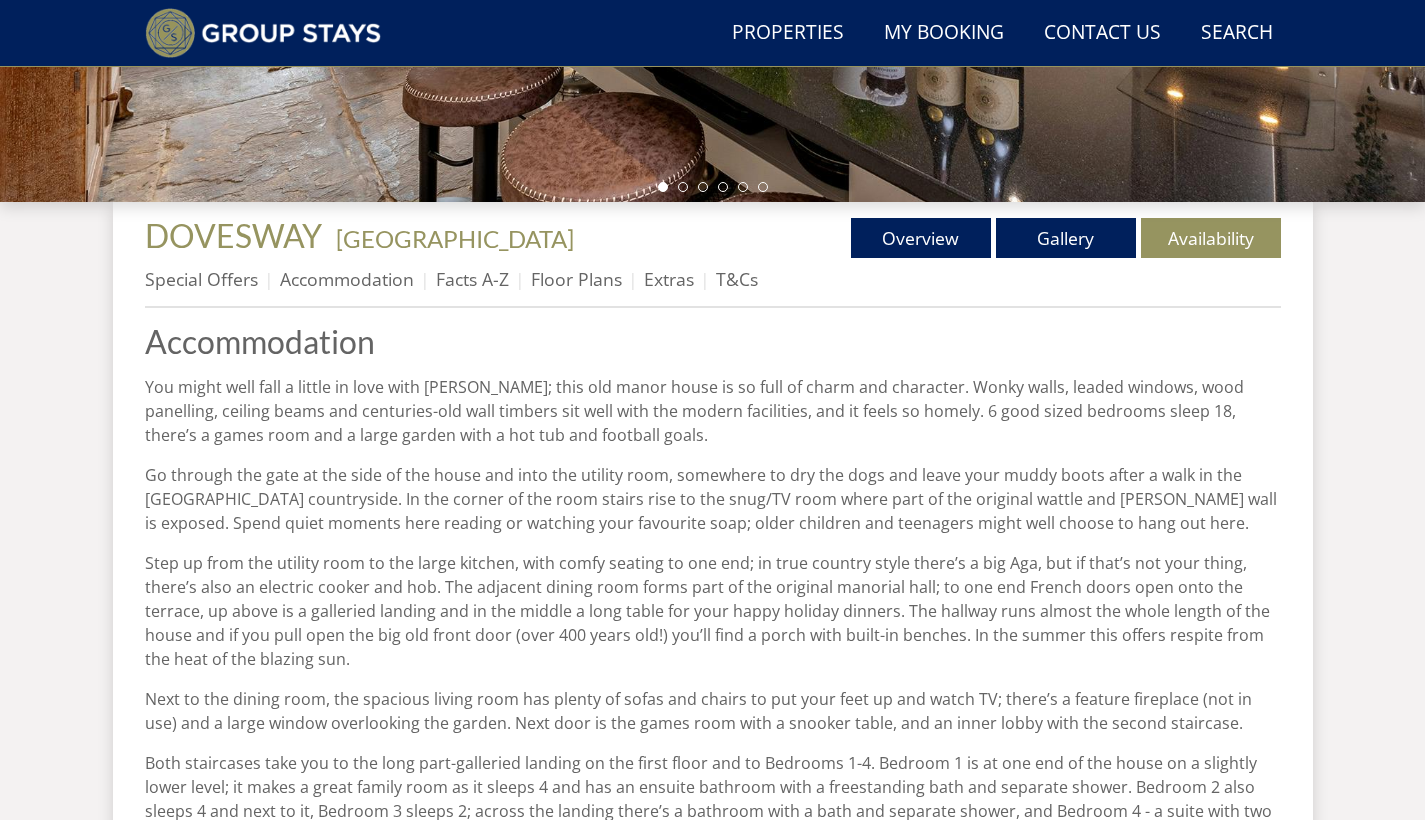 scroll, scrollTop: 609, scrollLeft: 0, axis: vertical 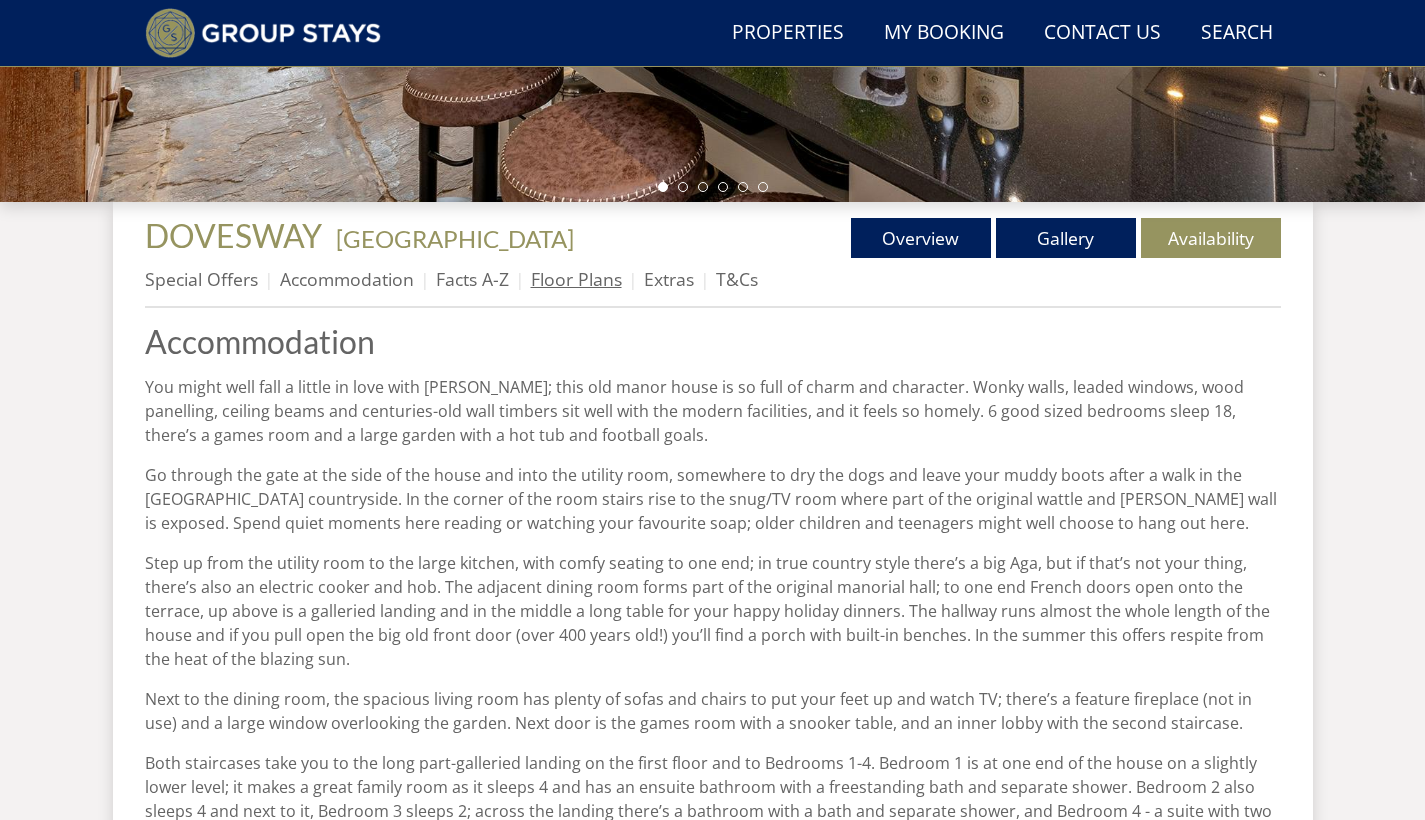 click on "Floor Plans" at bounding box center [576, 279] 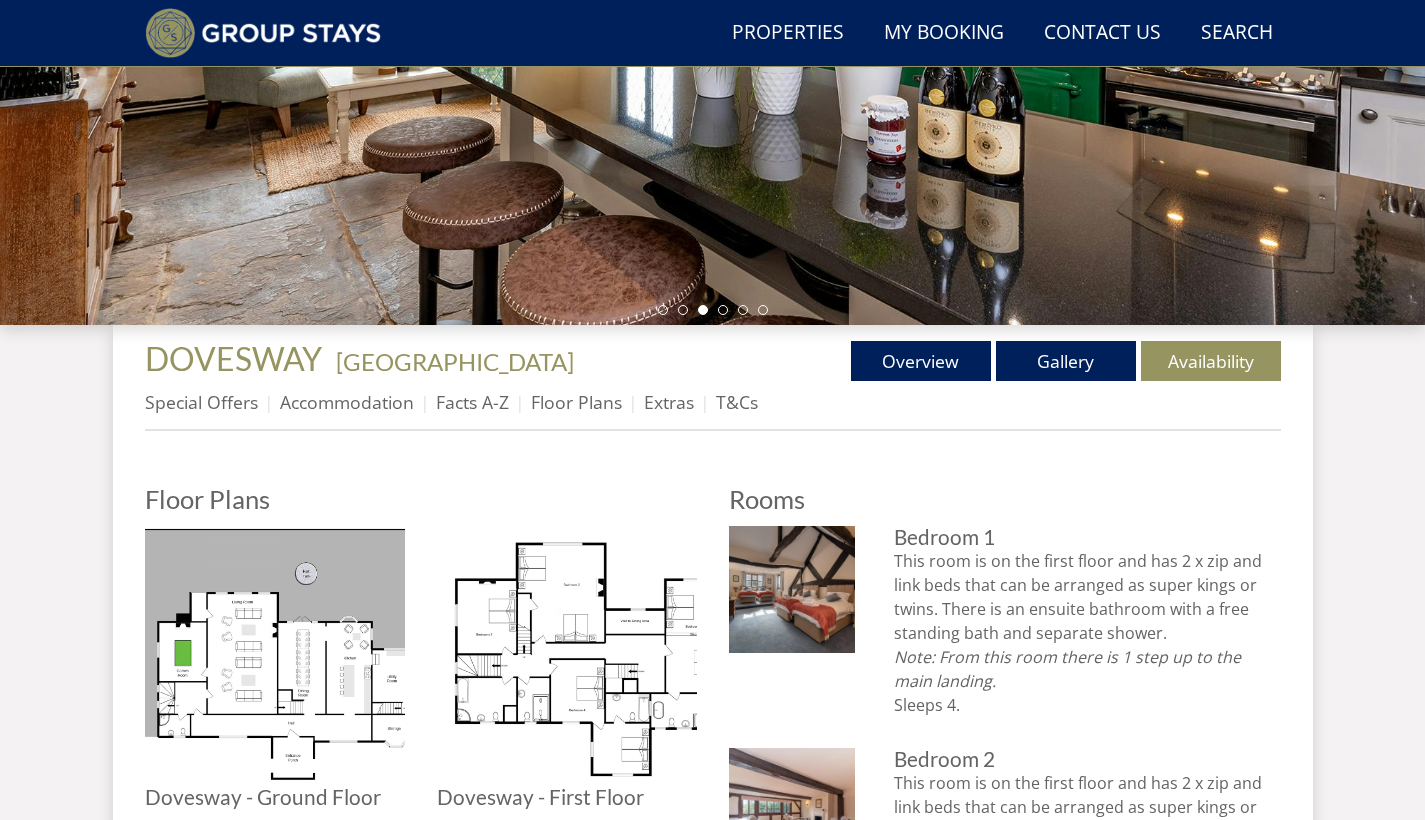 scroll, scrollTop: 422, scrollLeft: 0, axis: vertical 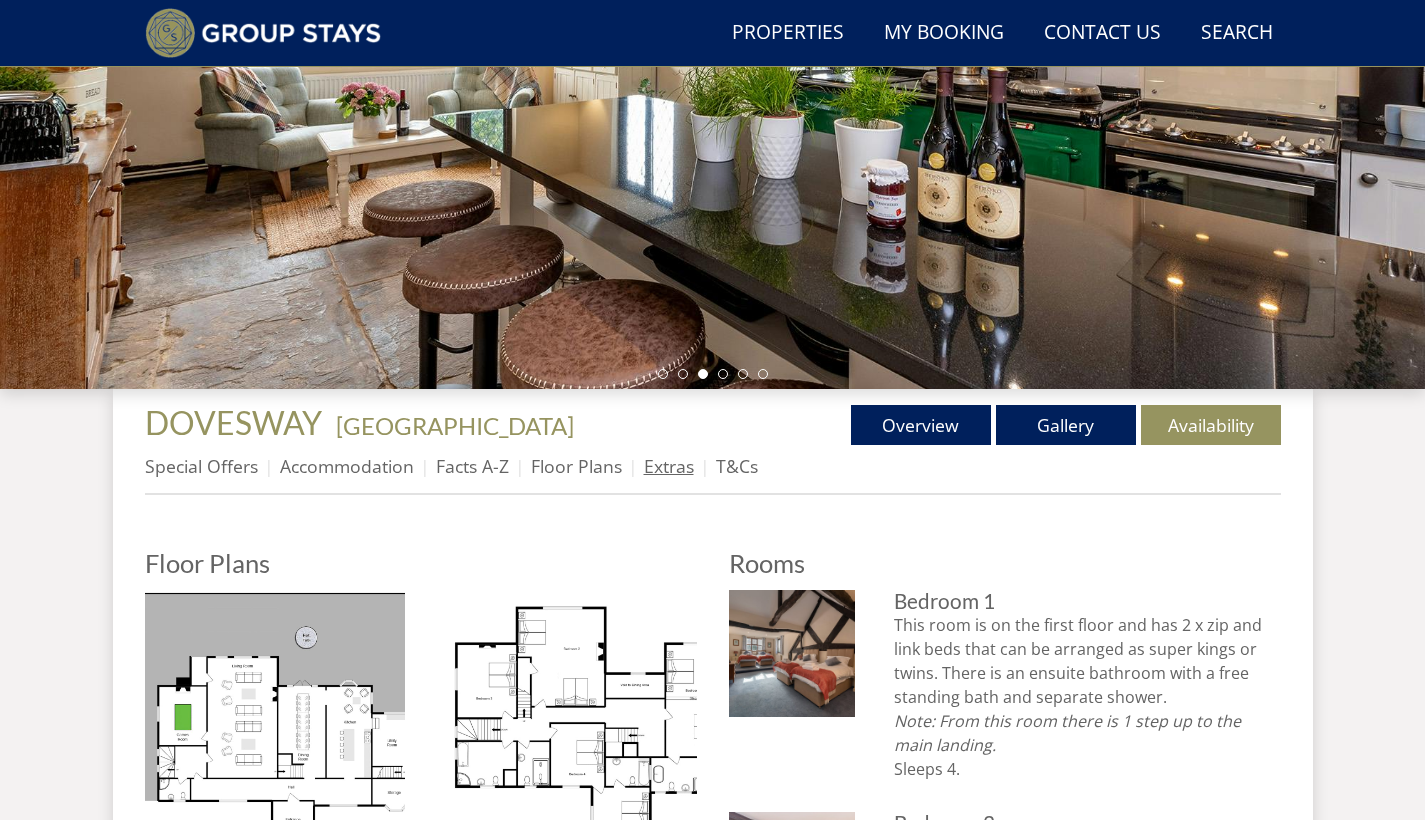 click on "Extras" at bounding box center (669, 466) 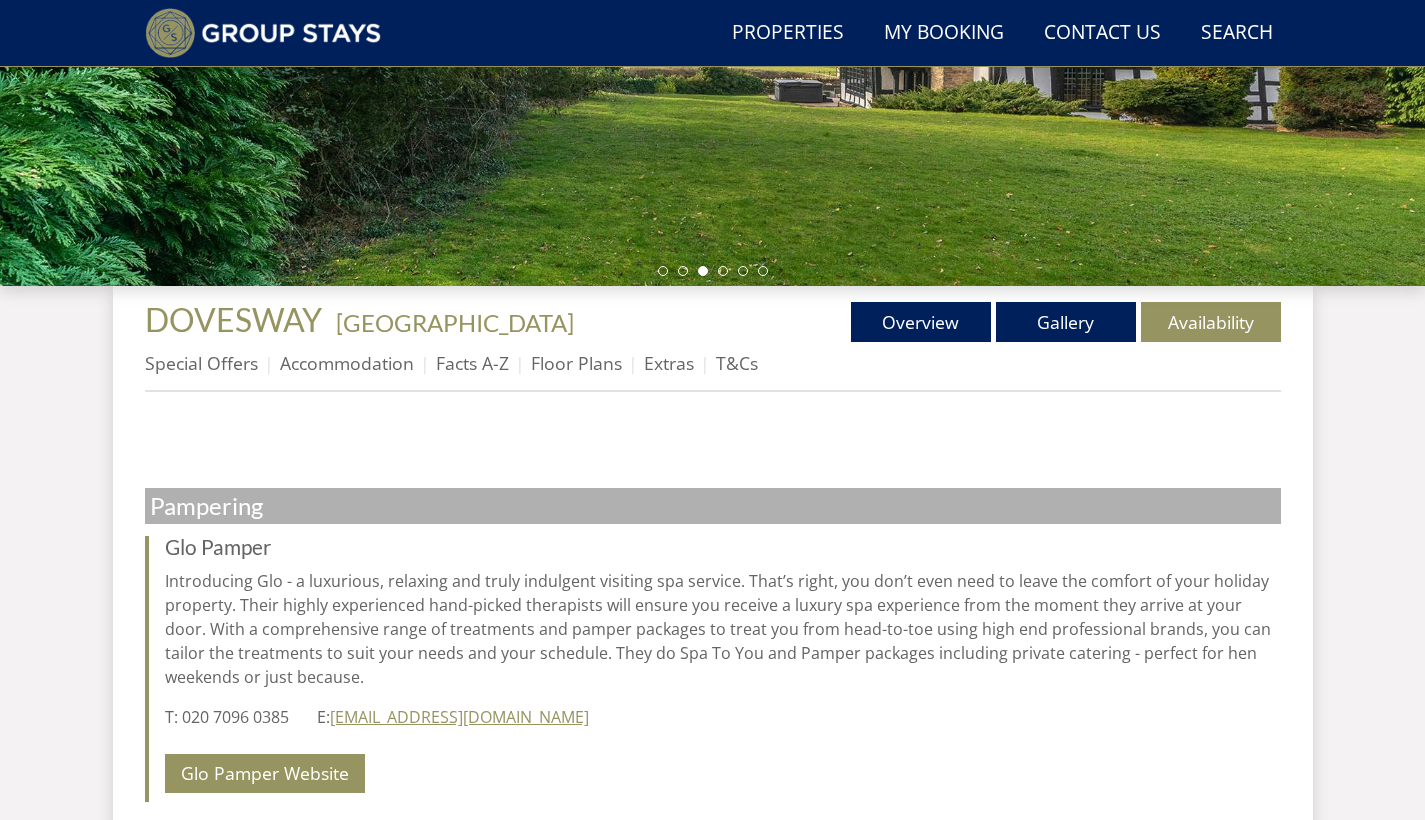scroll, scrollTop: 515, scrollLeft: 0, axis: vertical 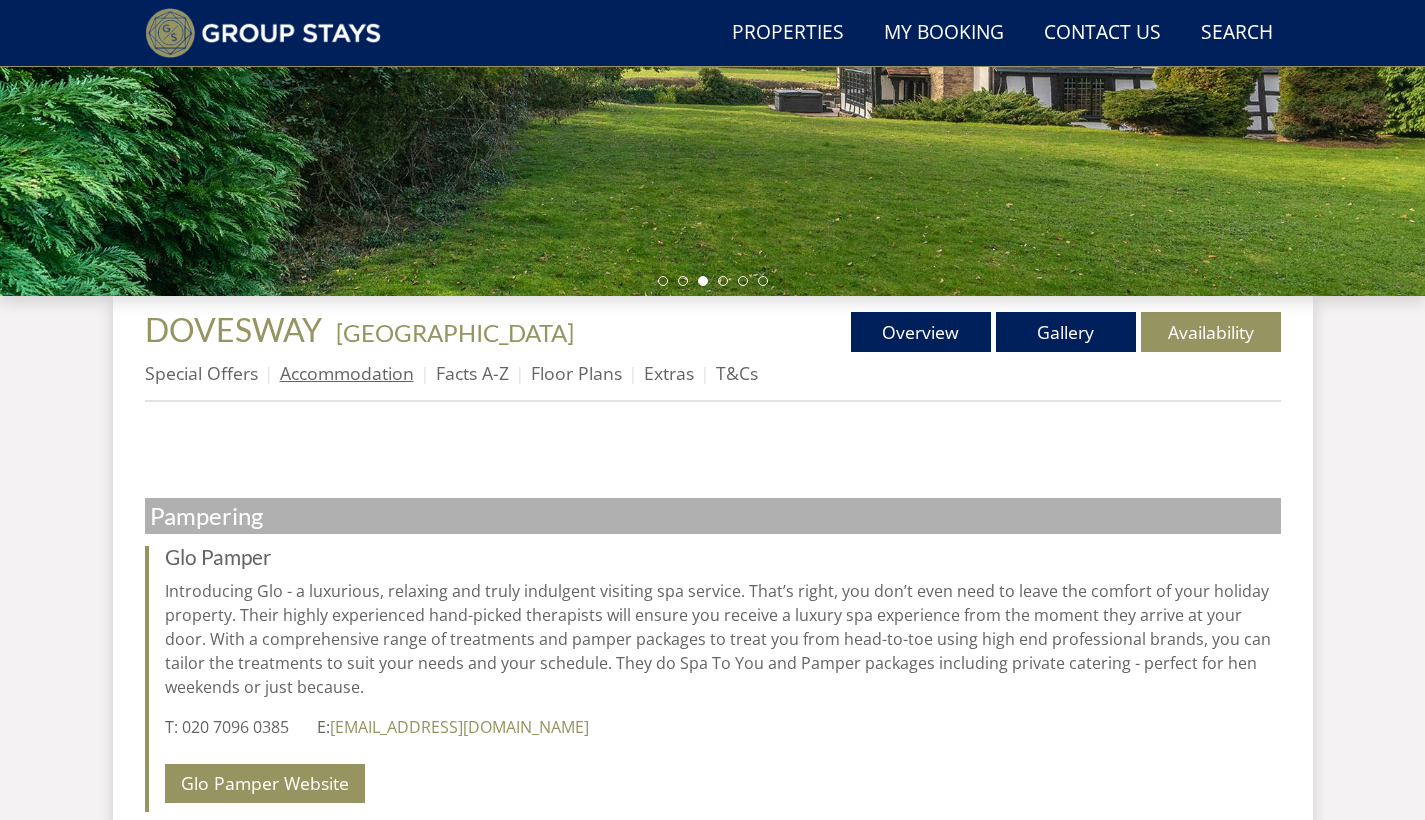 click on "Accommodation" at bounding box center (347, 373) 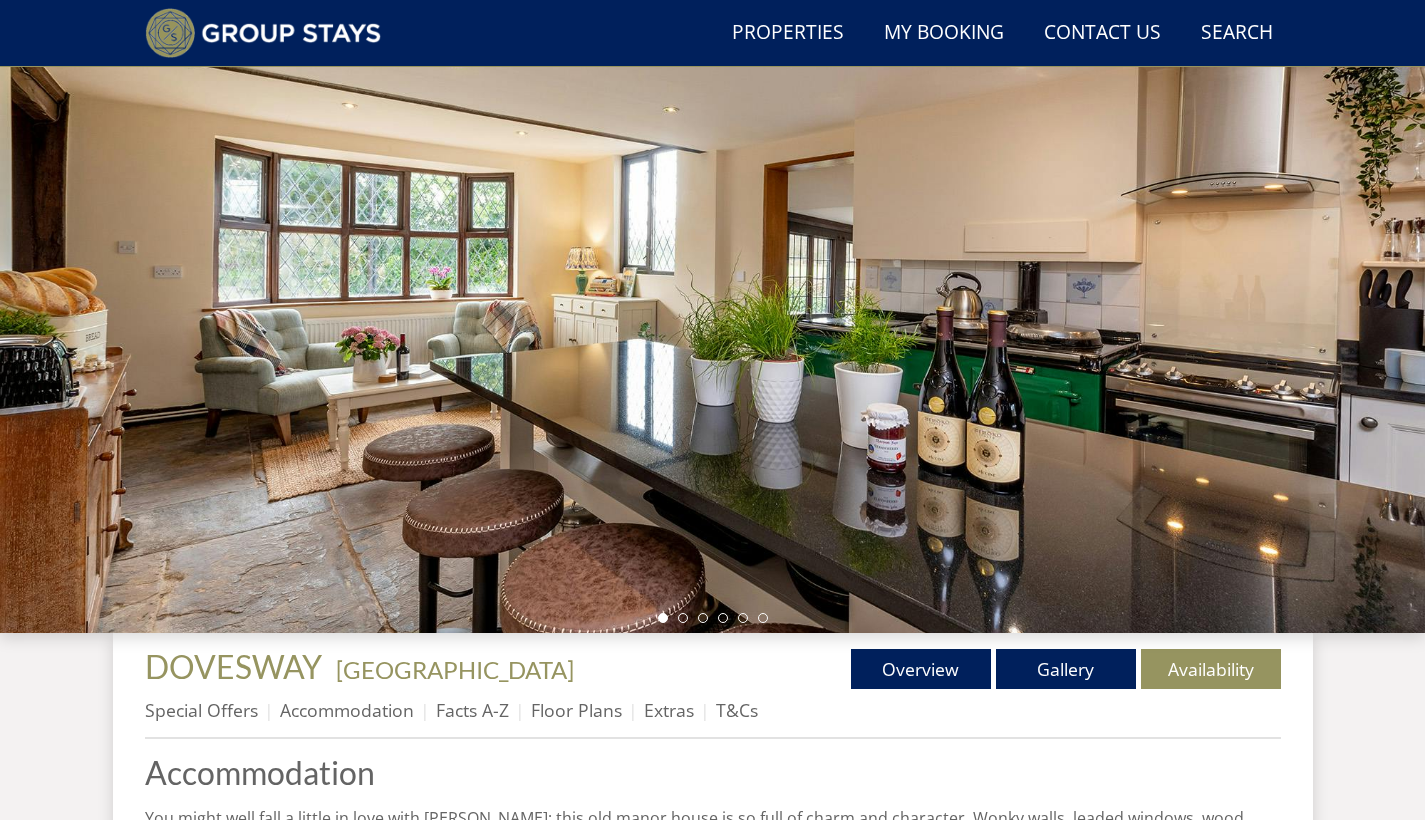 scroll, scrollTop: 177, scrollLeft: 0, axis: vertical 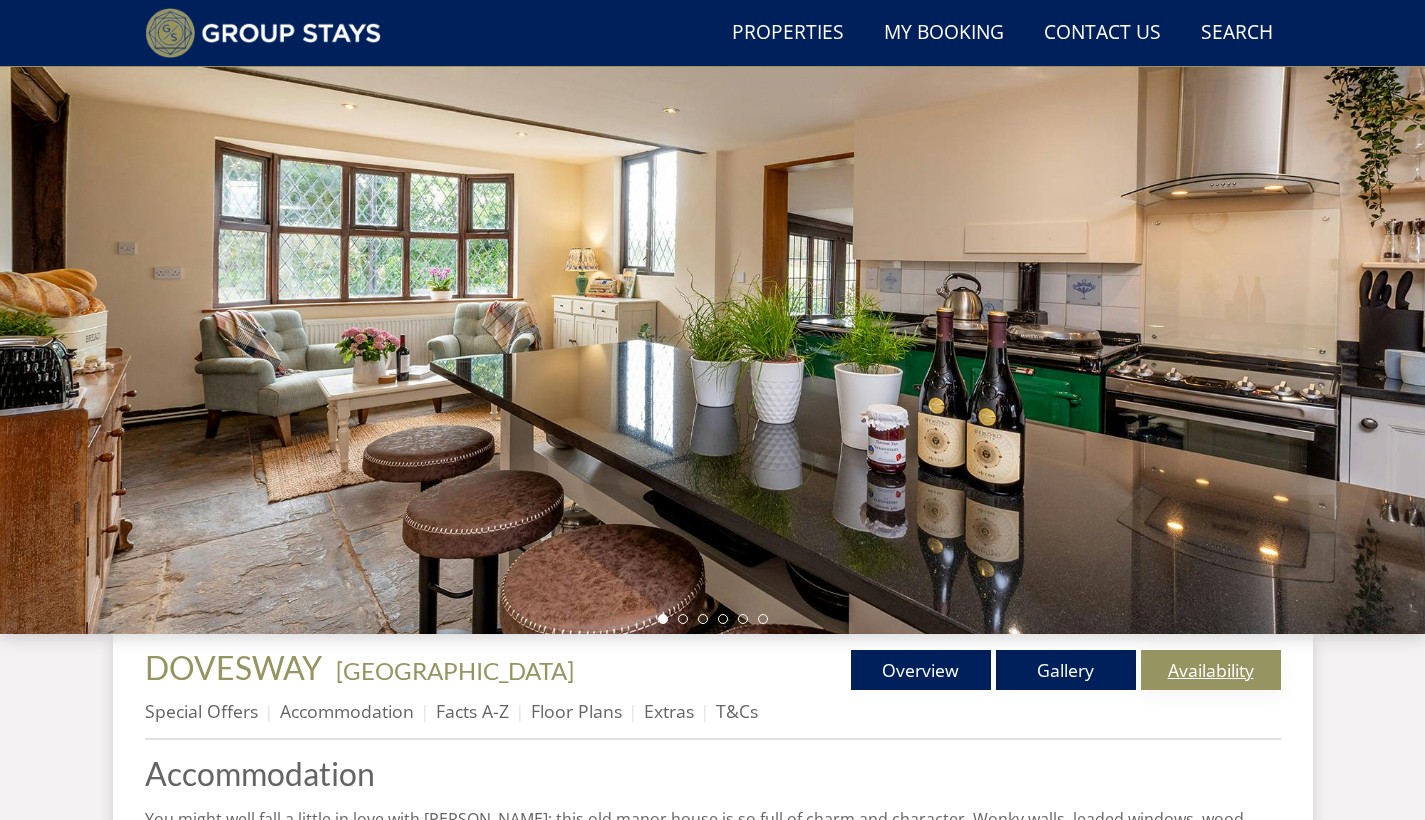 click on "Availability" at bounding box center [1211, 670] 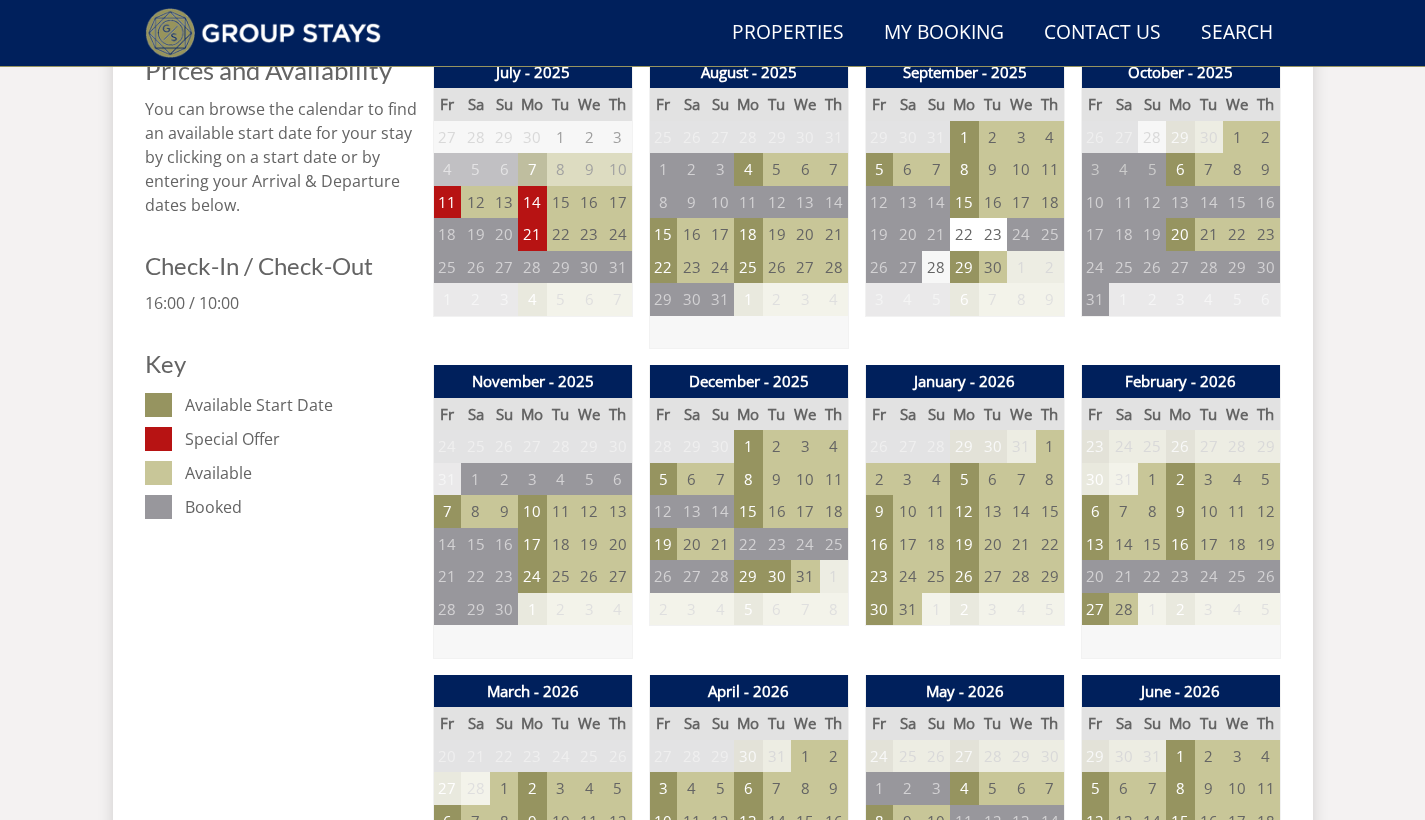 scroll, scrollTop: 897, scrollLeft: 0, axis: vertical 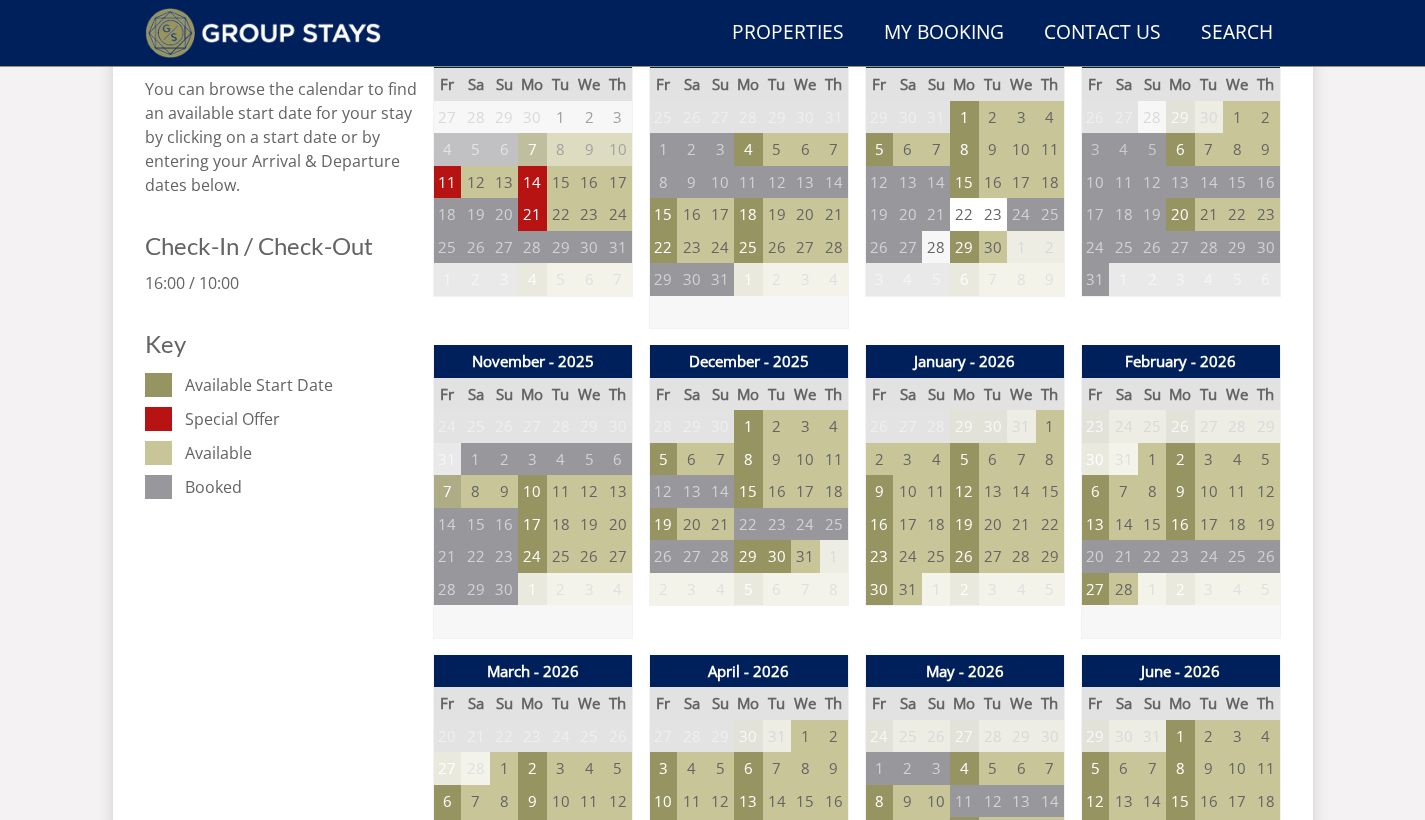 click on "7" at bounding box center (447, 491) 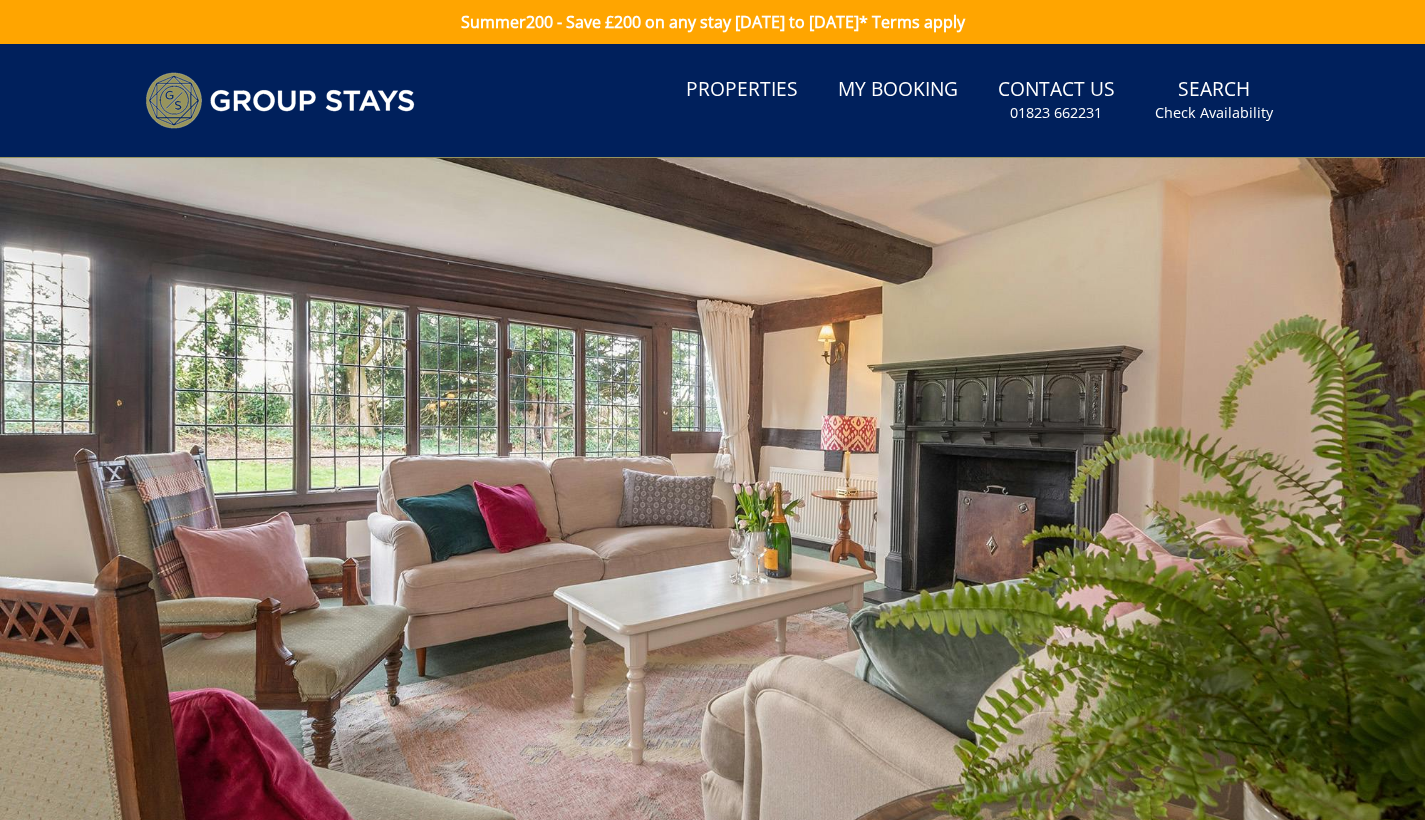 scroll, scrollTop: 0, scrollLeft: 0, axis: both 